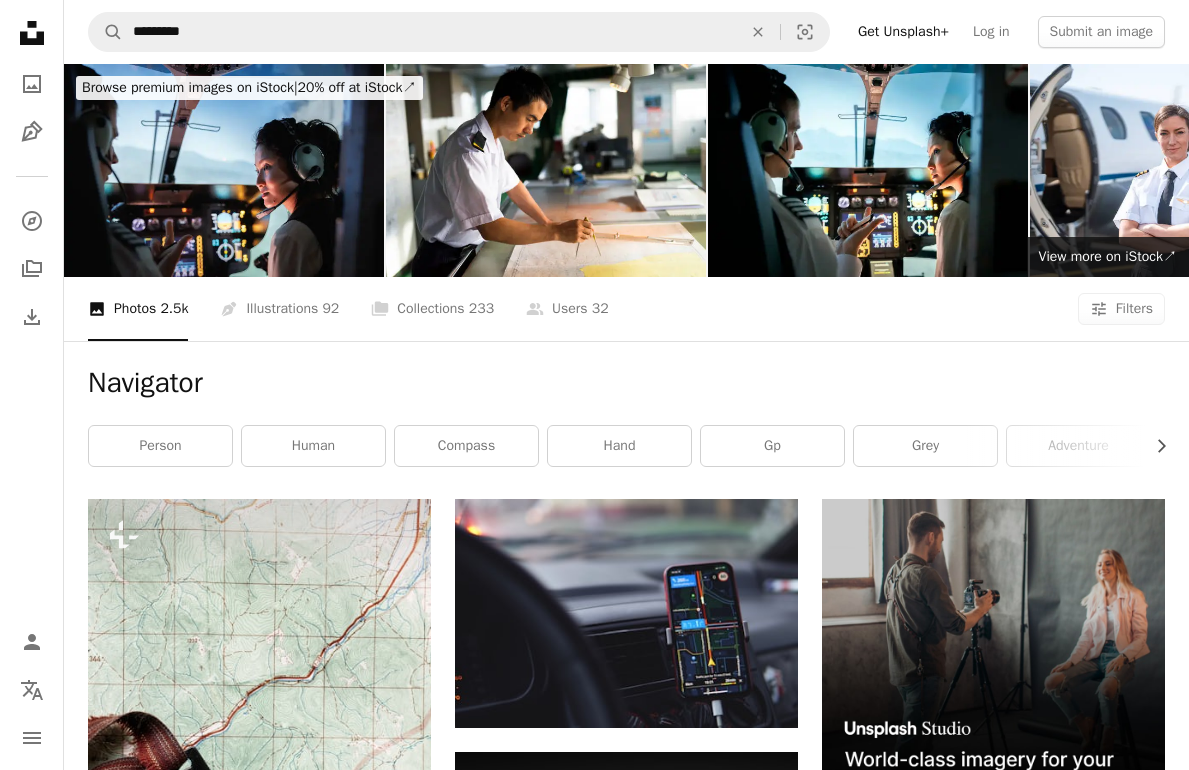 scroll, scrollTop: 348, scrollLeft: 0, axis: vertical 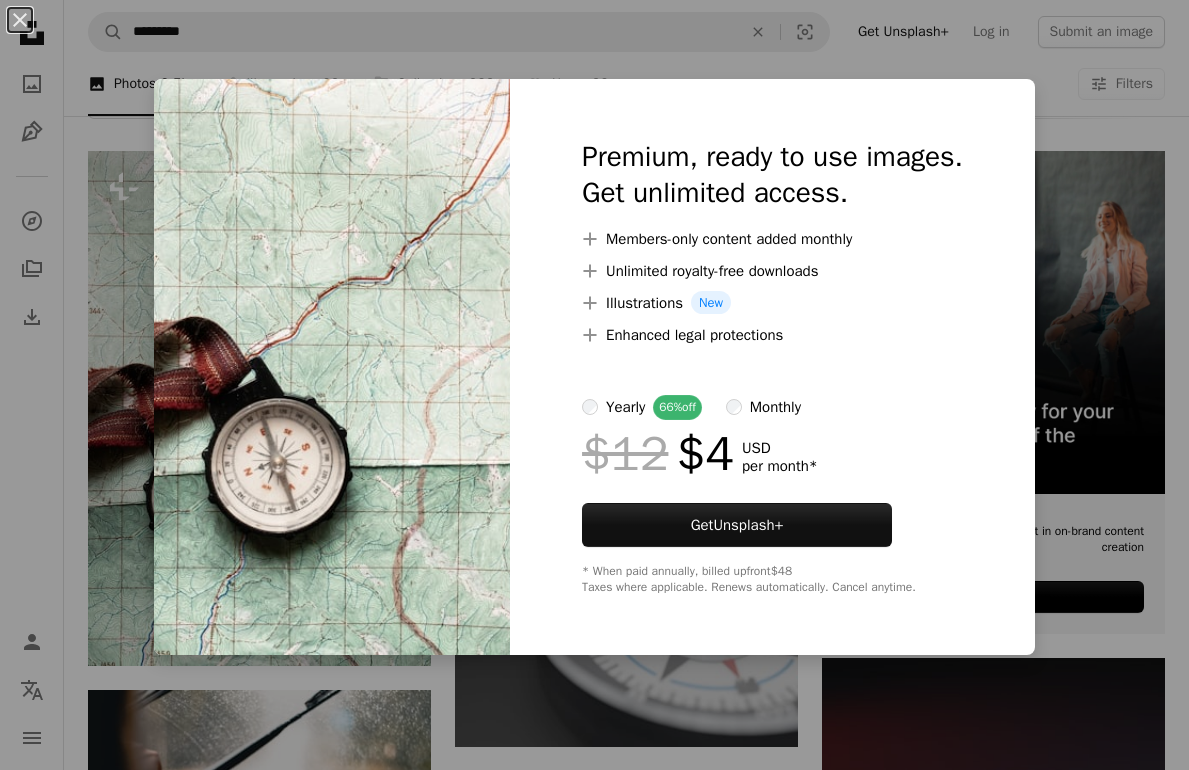 click on "An X shape Premium, ready to use images. Get unlimited access. A plus sign Members-only content added monthly A plus sign Unlimited royalty-free downloads A plus sign Illustrations  New A plus sign Enhanced legal protections yearly 66%  off monthly $12   $4 USD per month * Get  Unsplash+ * When paid annually, billed upfront  $48 Taxes where applicable. Renews automatically. Cancel anytime." at bounding box center (594, 385) 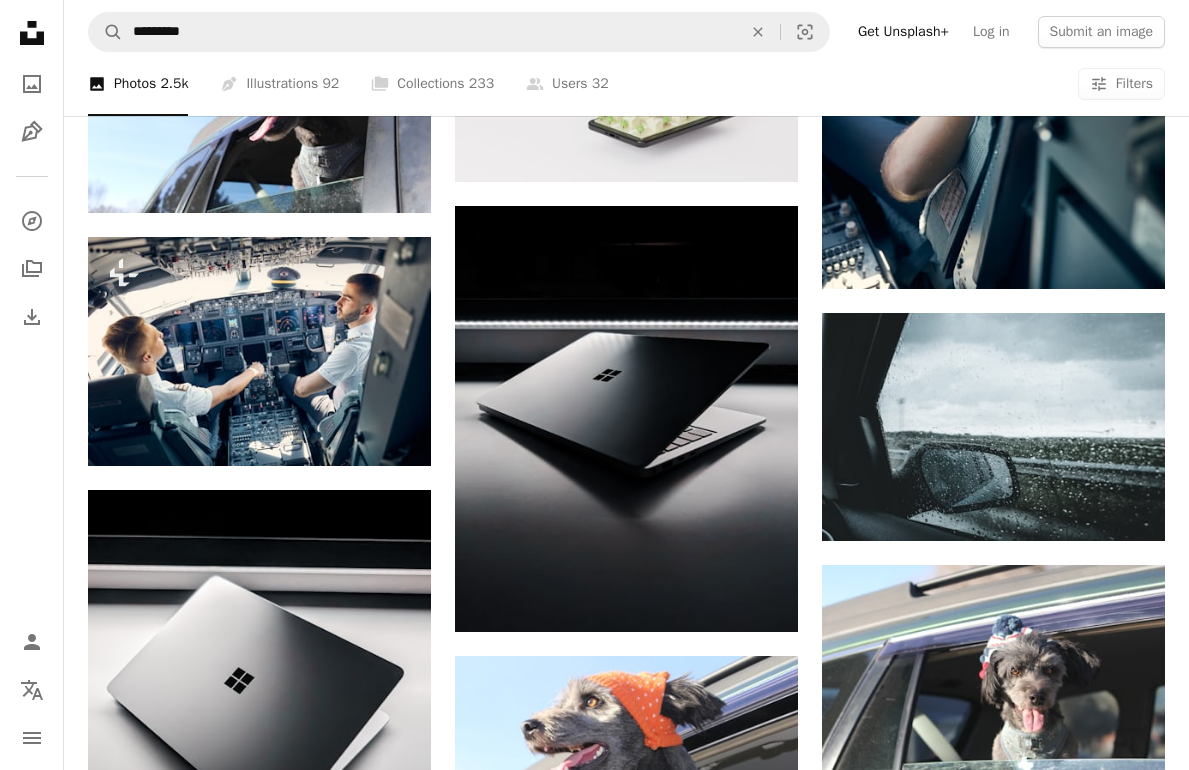 scroll, scrollTop: 2923, scrollLeft: 0, axis: vertical 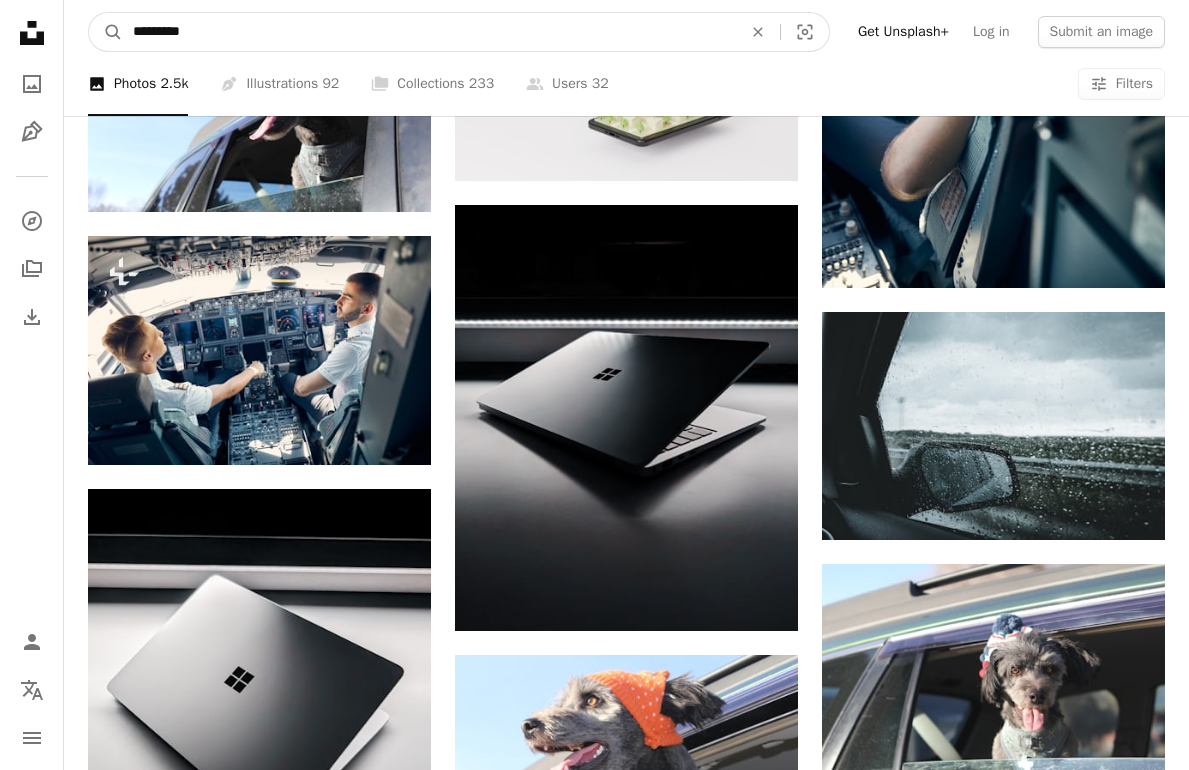 click on "*********" at bounding box center [429, 32] 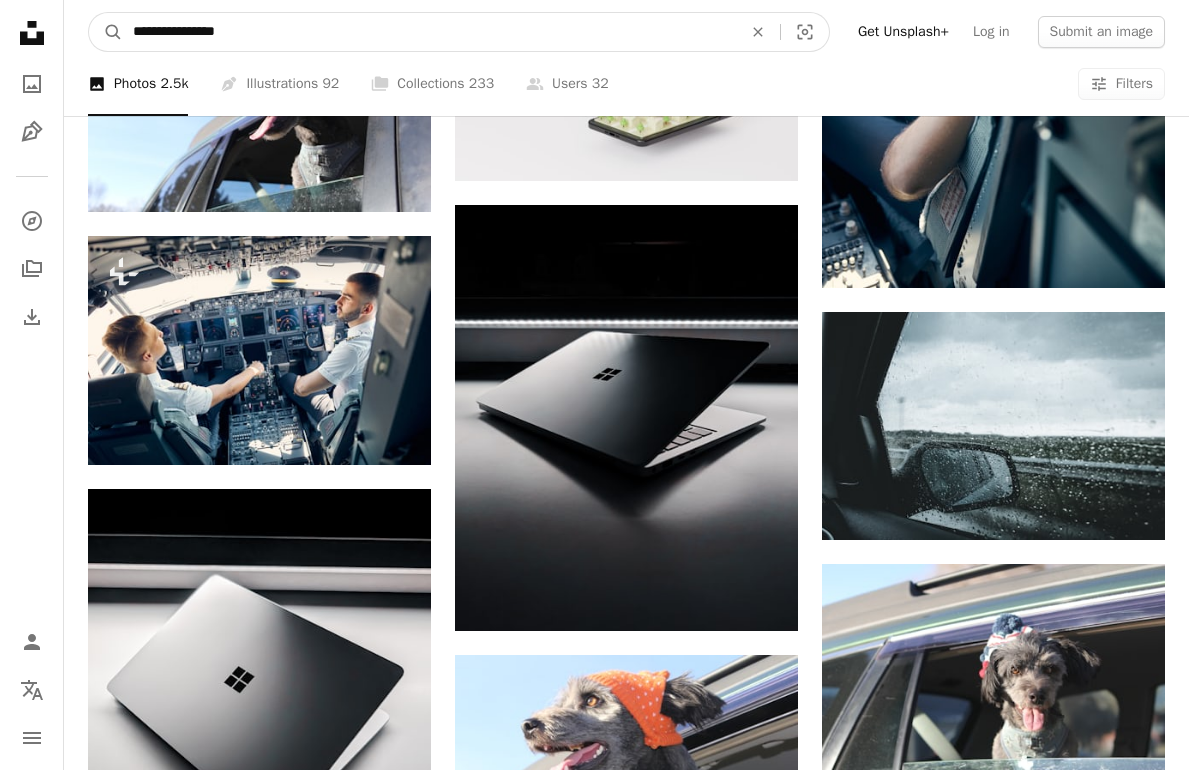 type on "**********" 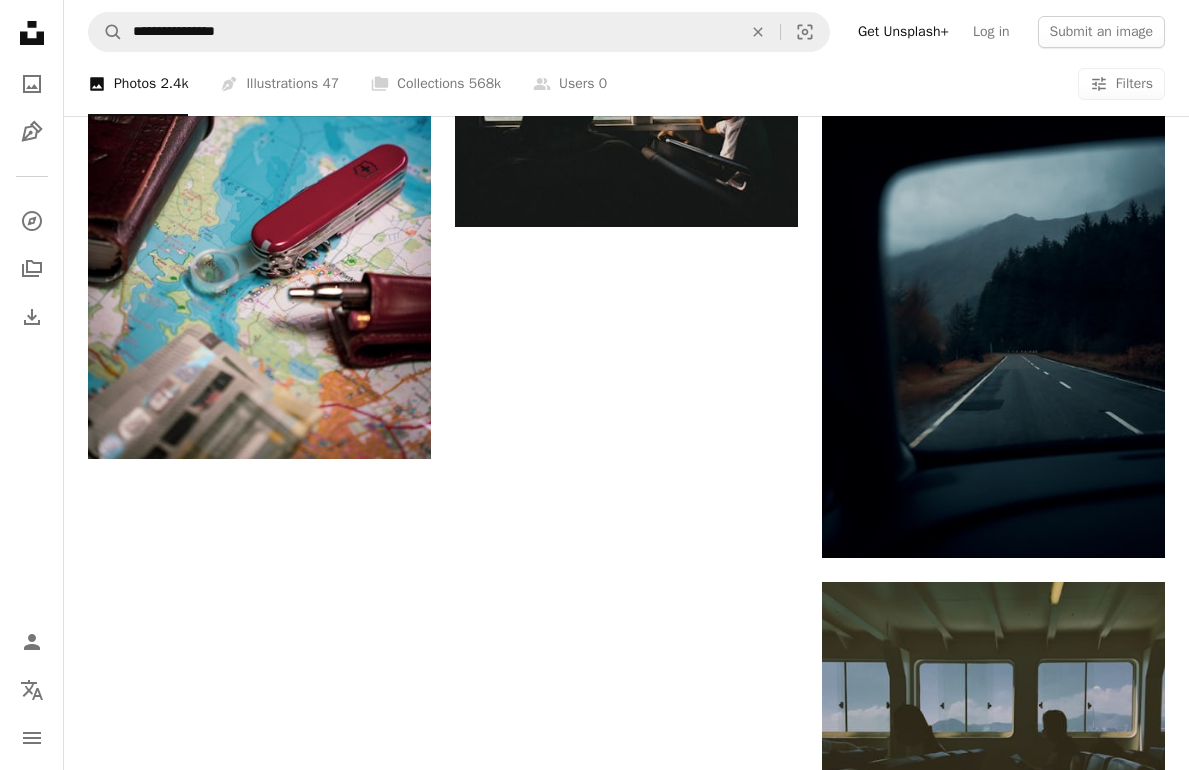 scroll, scrollTop: 2644, scrollLeft: 0, axis: vertical 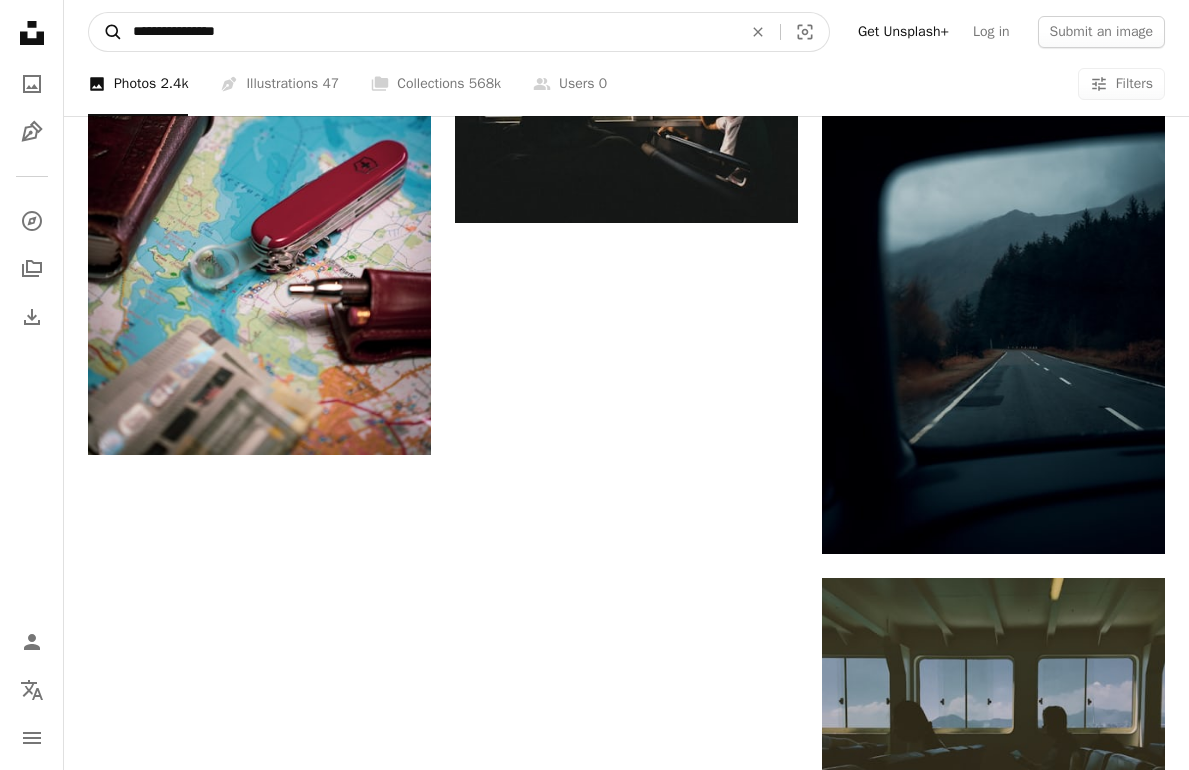 drag, startPoint x: 188, startPoint y: 30, endPoint x: 101, endPoint y: 29, distance: 87.005745 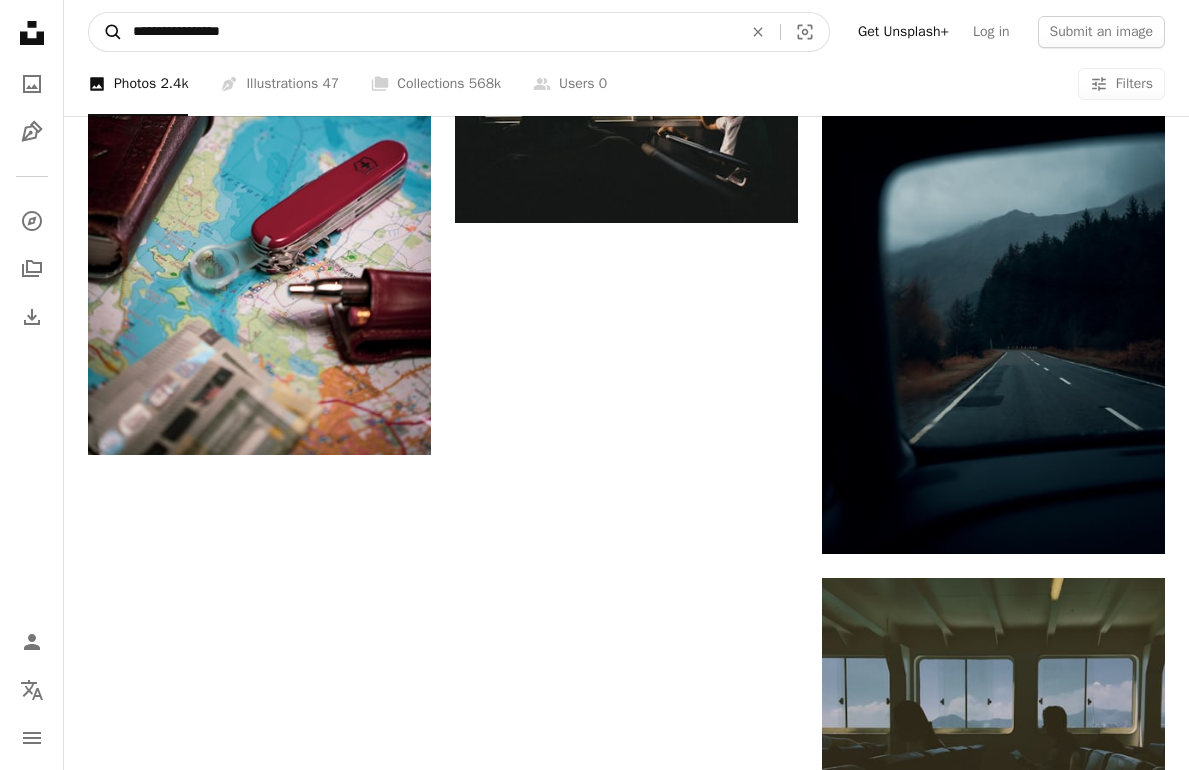 type on "**********" 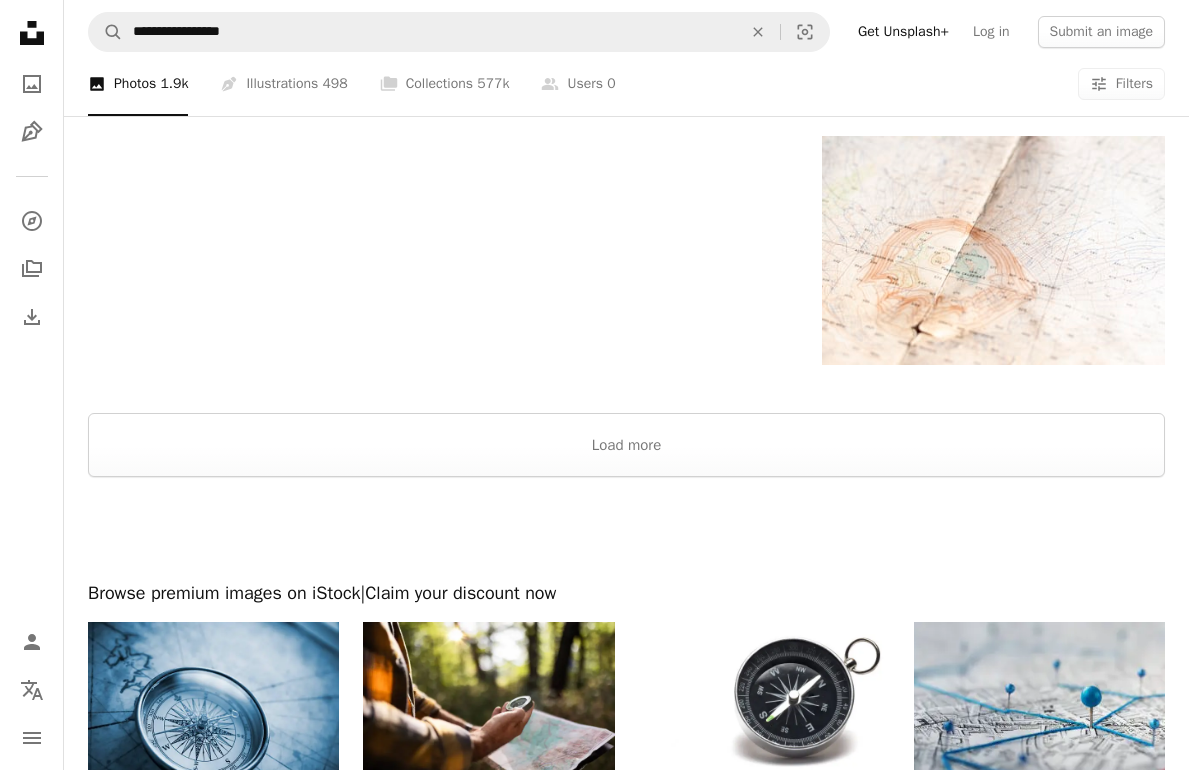 scroll, scrollTop: 2470, scrollLeft: 0, axis: vertical 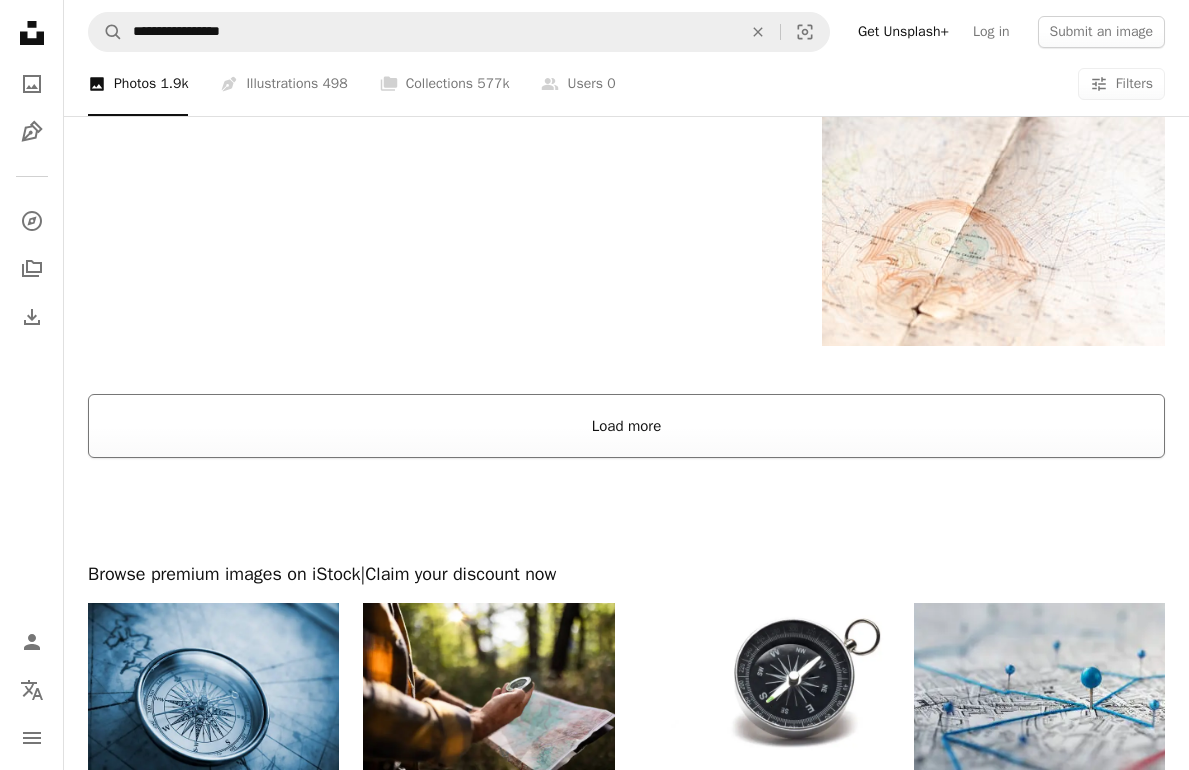 click on "Load more" at bounding box center [626, 426] 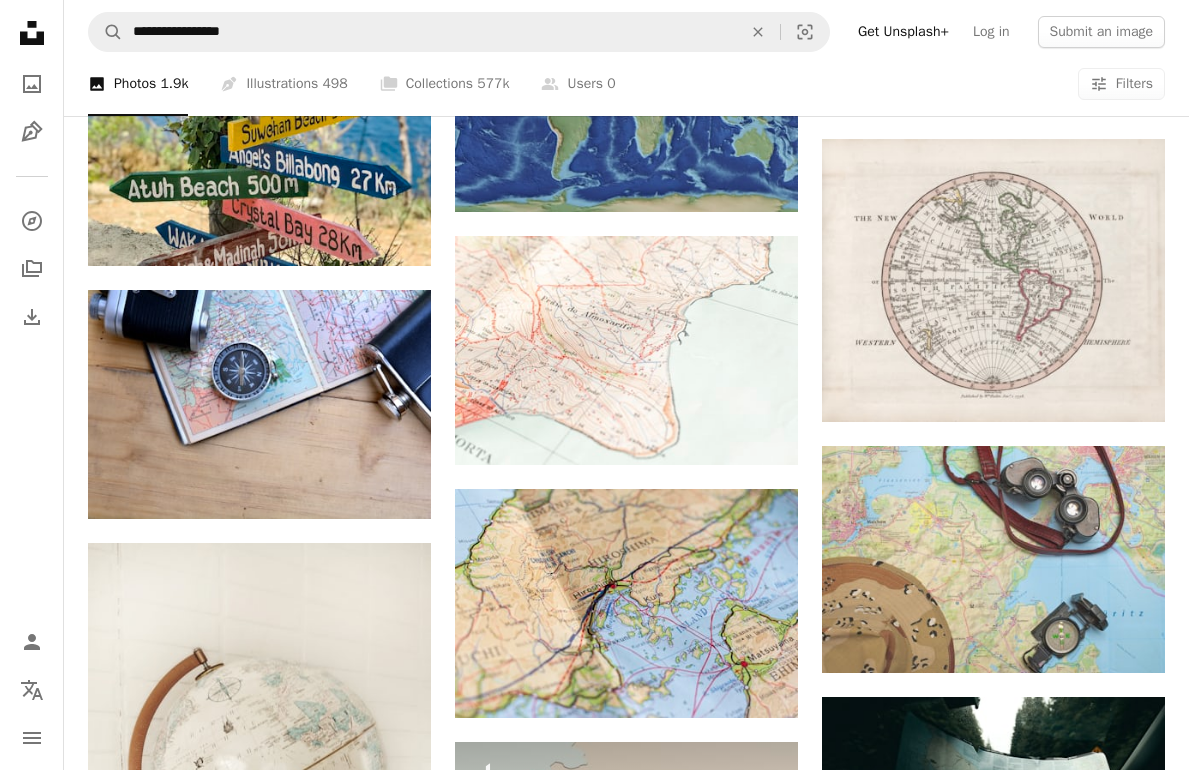 scroll, scrollTop: 5056, scrollLeft: 0, axis: vertical 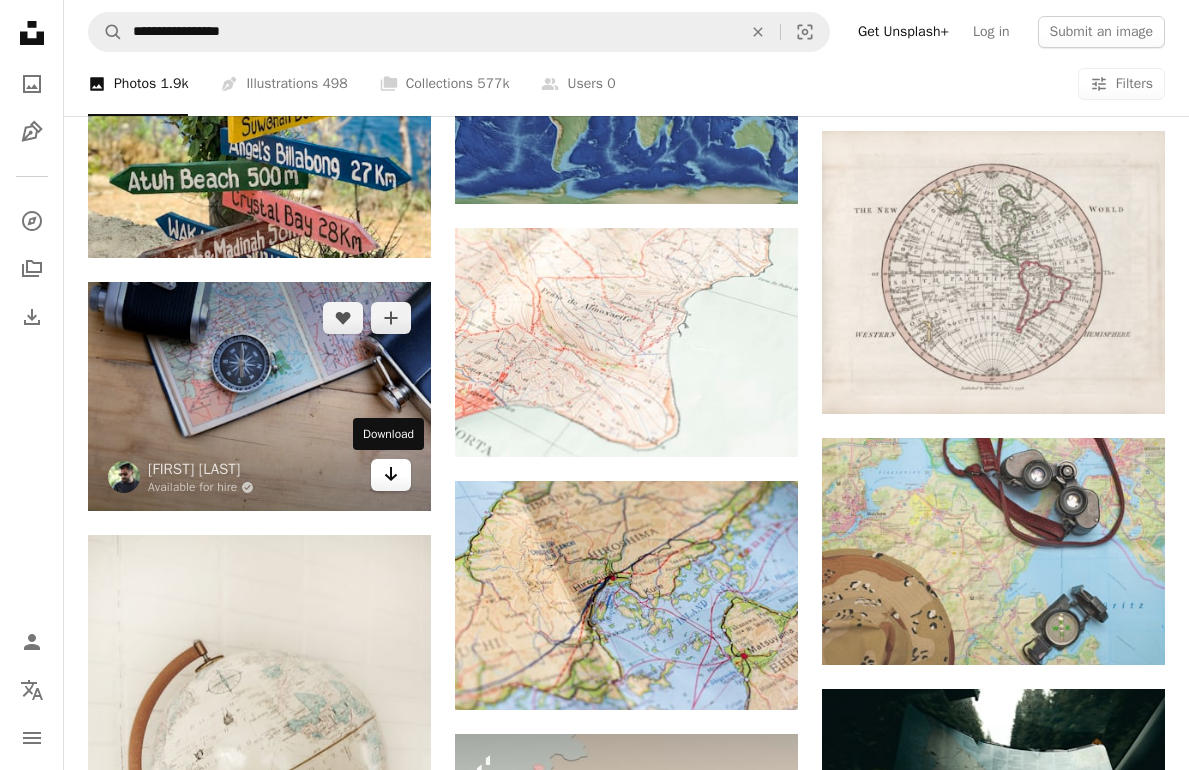 click on "Arrow pointing down" 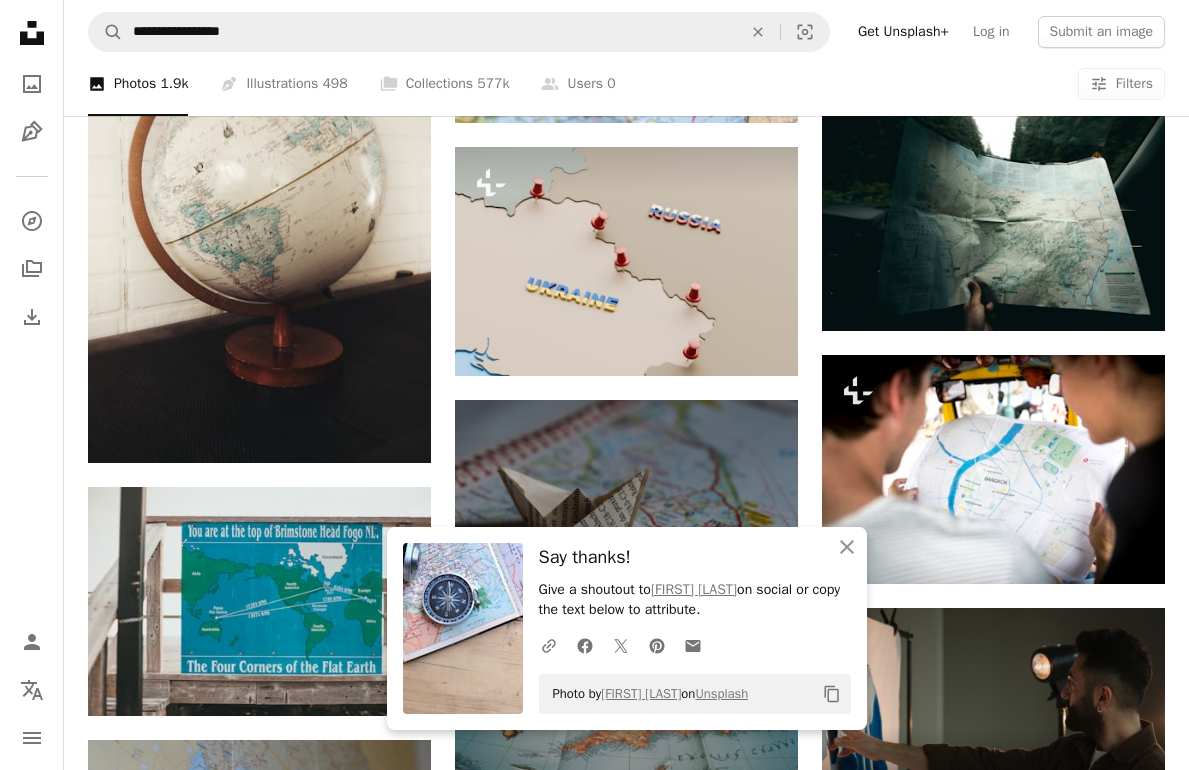 scroll, scrollTop: 5644, scrollLeft: 0, axis: vertical 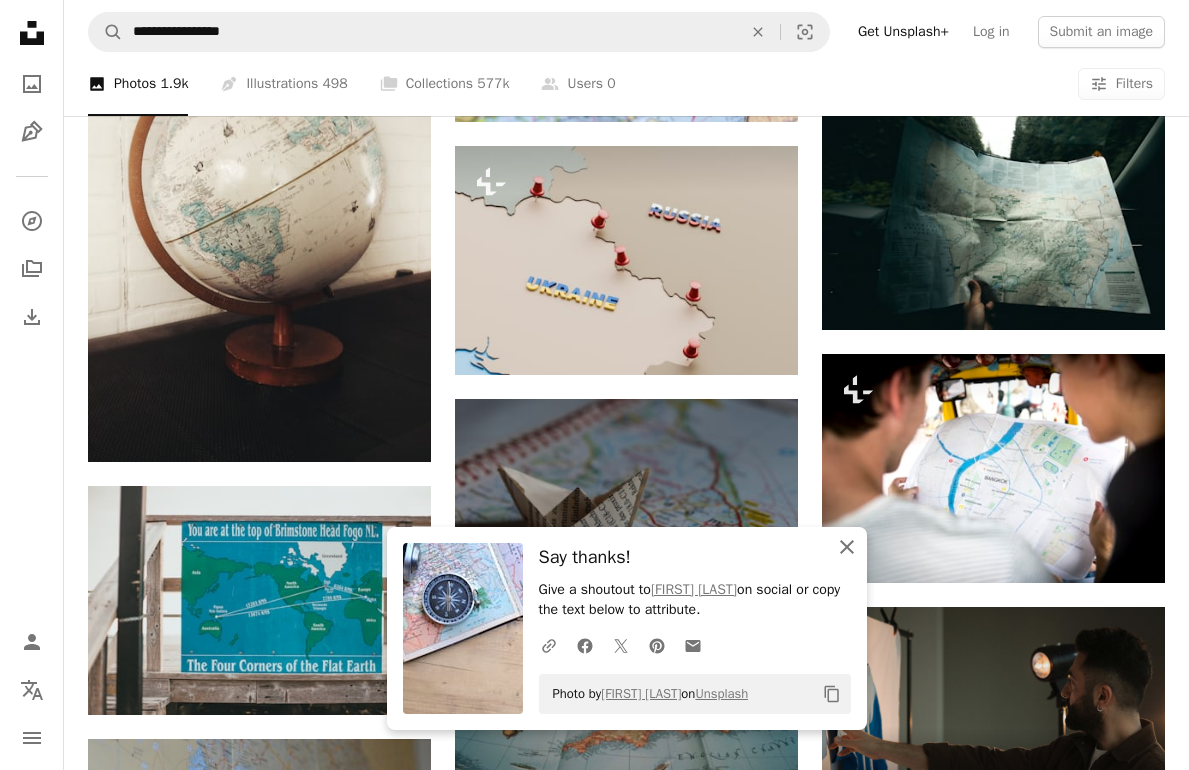 click on "An X shape" 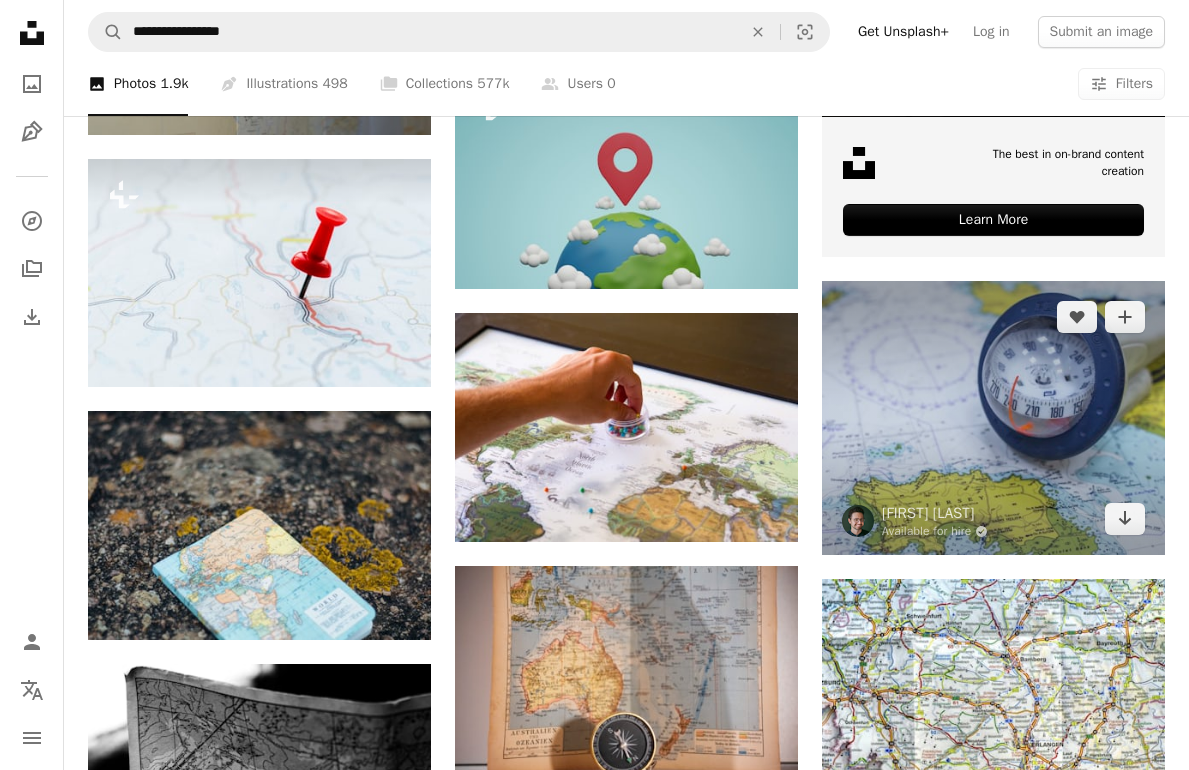 scroll, scrollTop: 6490, scrollLeft: 0, axis: vertical 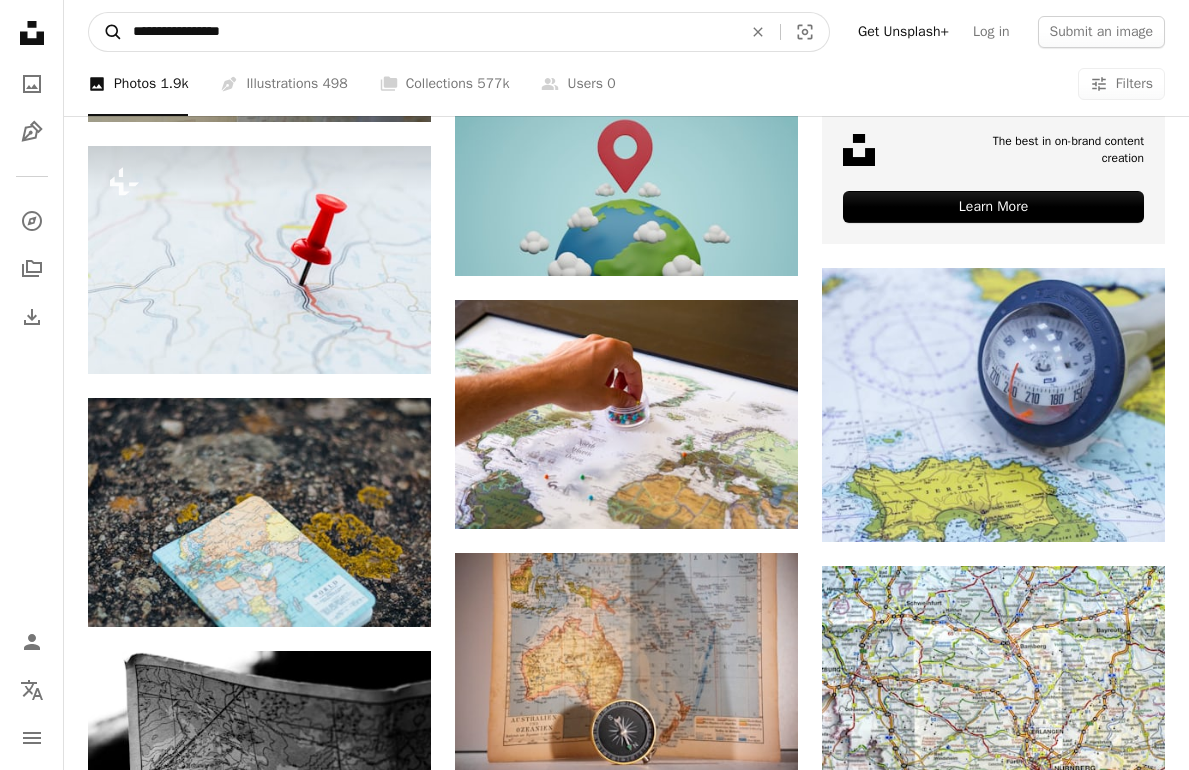drag, startPoint x: 285, startPoint y: 21, endPoint x: 95, endPoint y: 36, distance: 190.59119 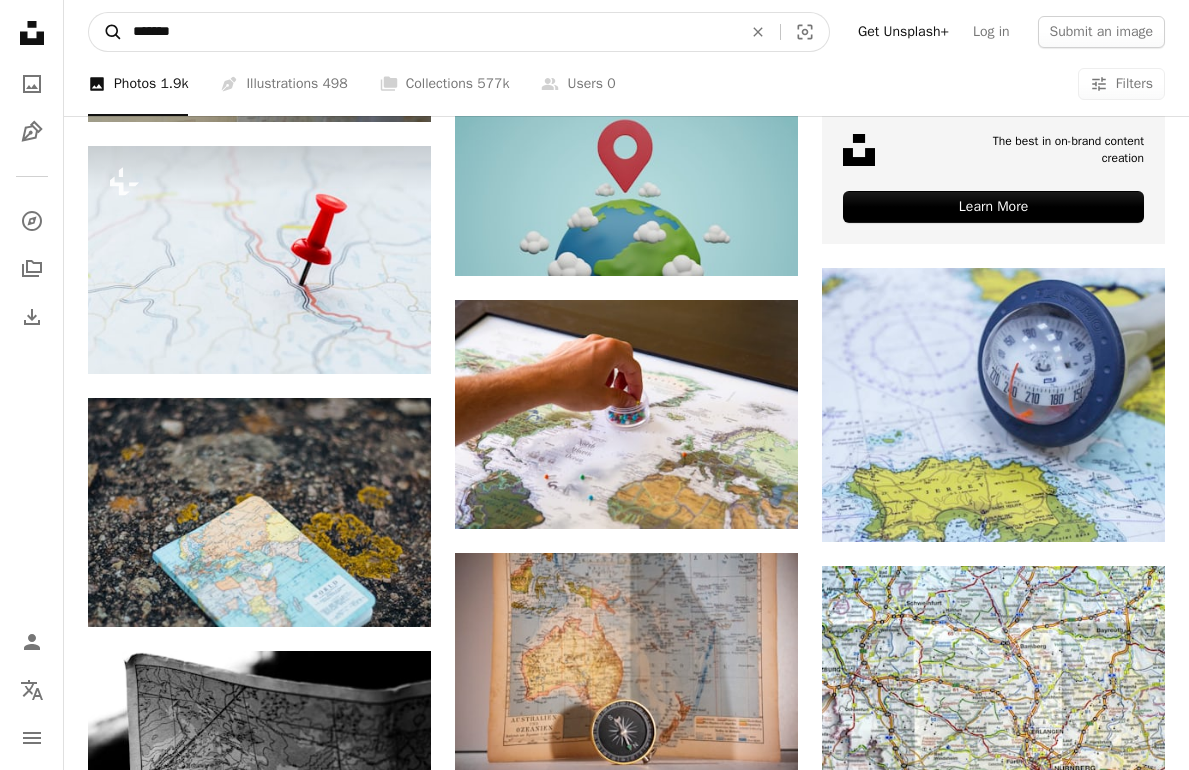 type on "*******" 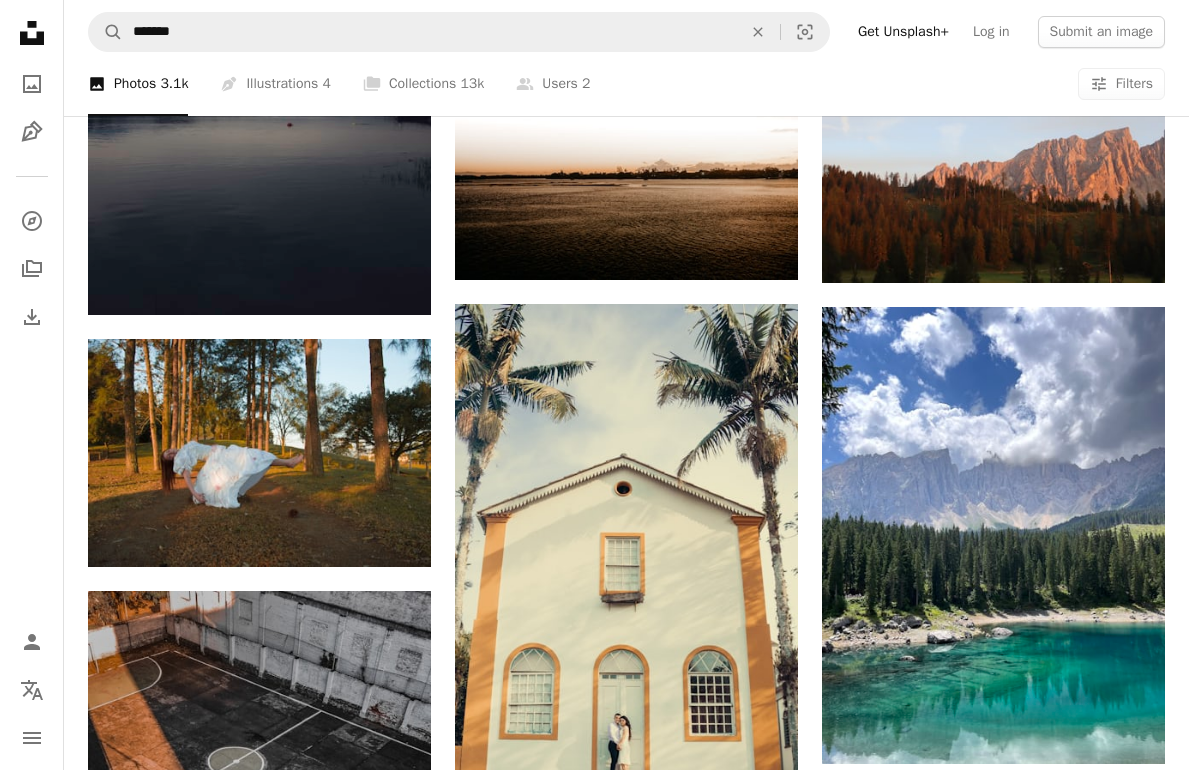 scroll, scrollTop: 955, scrollLeft: 0, axis: vertical 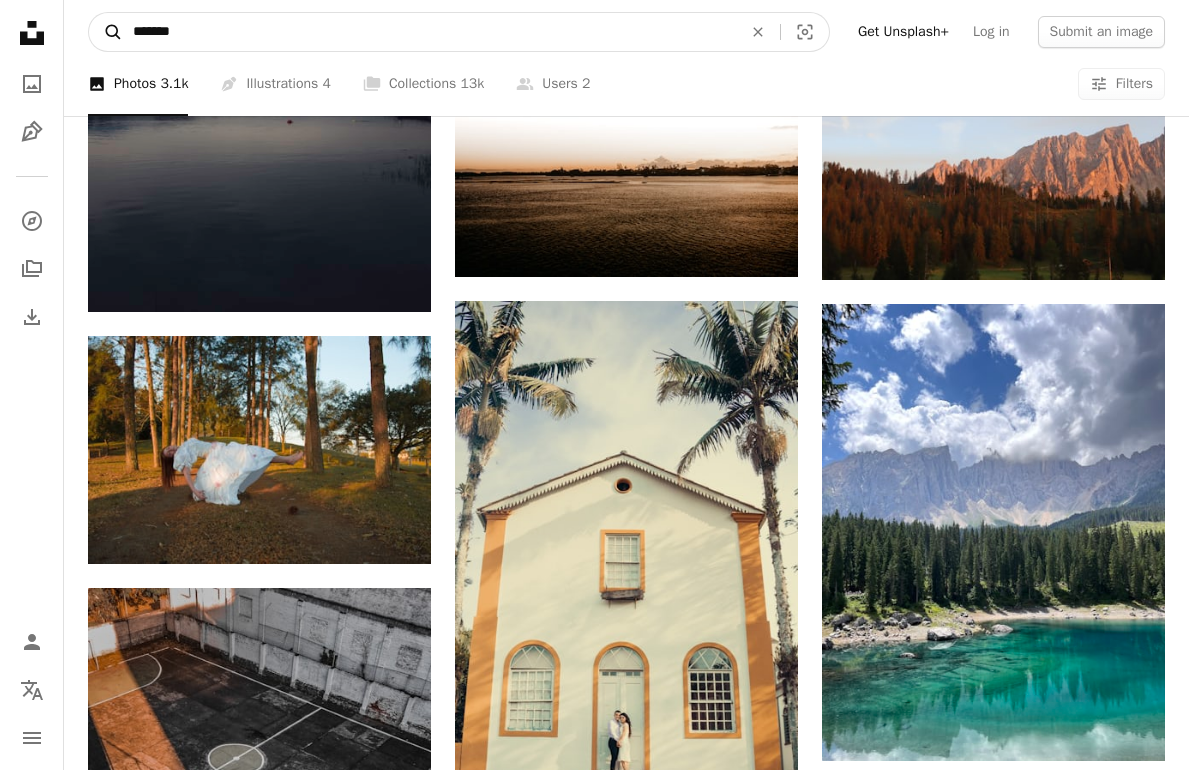 drag, startPoint x: 209, startPoint y: 19, endPoint x: 92, endPoint y: 20, distance: 117.00427 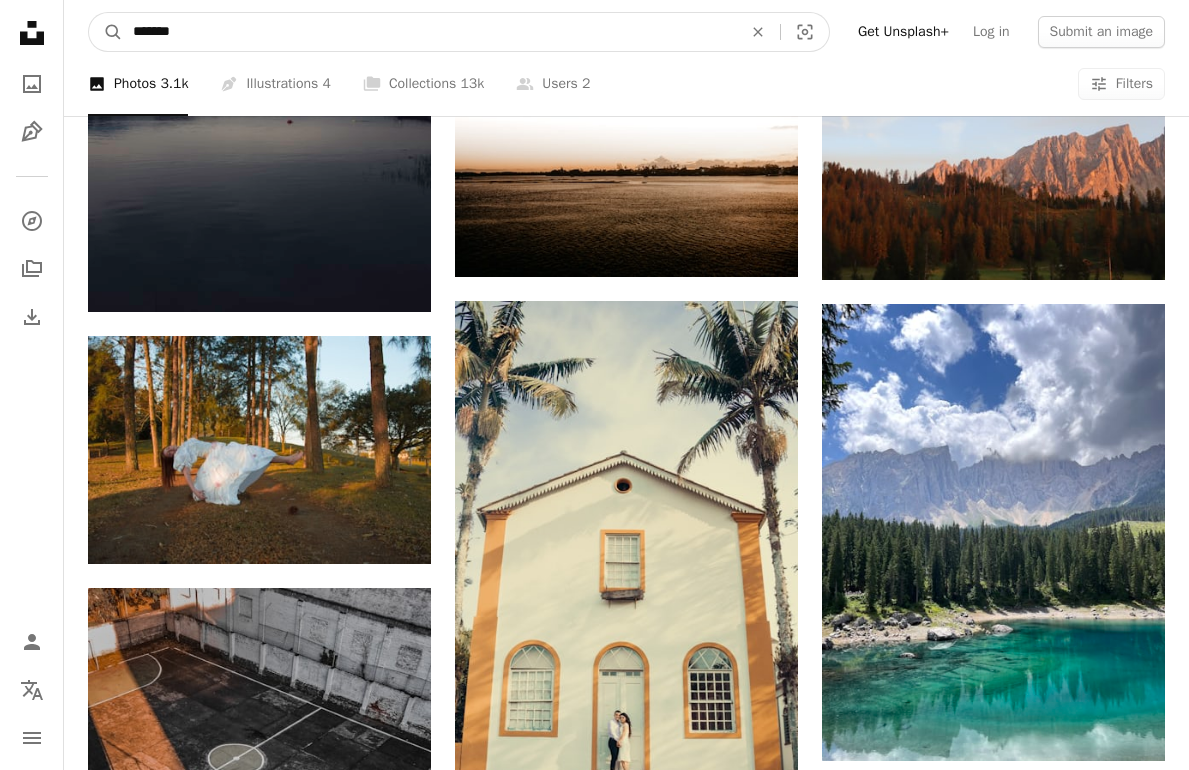 drag, startPoint x: 199, startPoint y: 35, endPoint x: 85, endPoint y: 31, distance: 114.07015 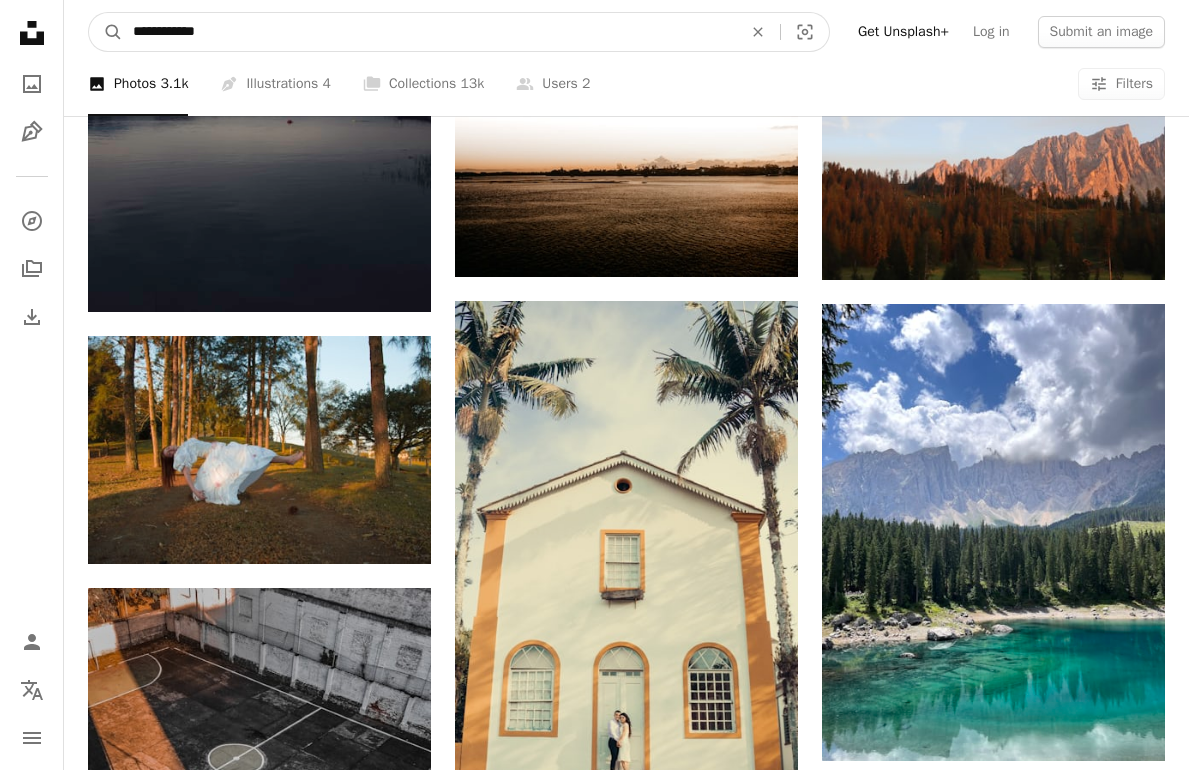 type on "**********" 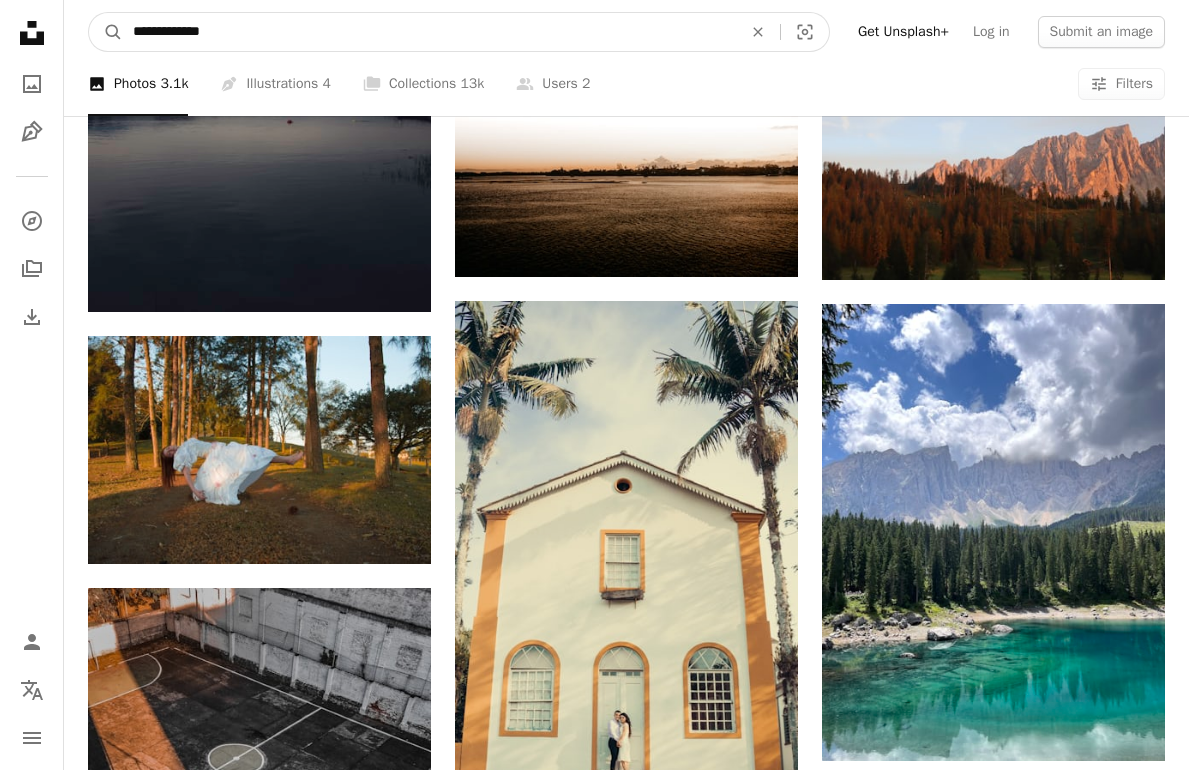 click on "A magnifying glass" at bounding box center (106, 32) 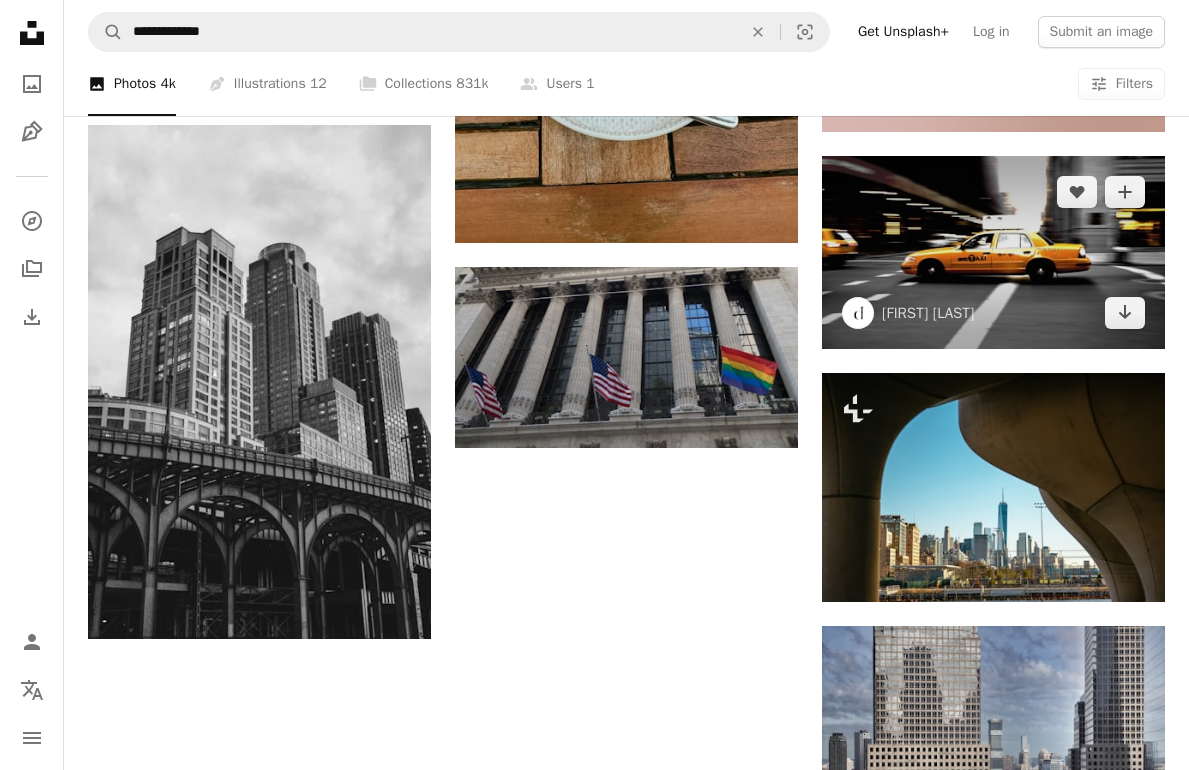 scroll, scrollTop: 2230, scrollLeft: 0, axis: vertical 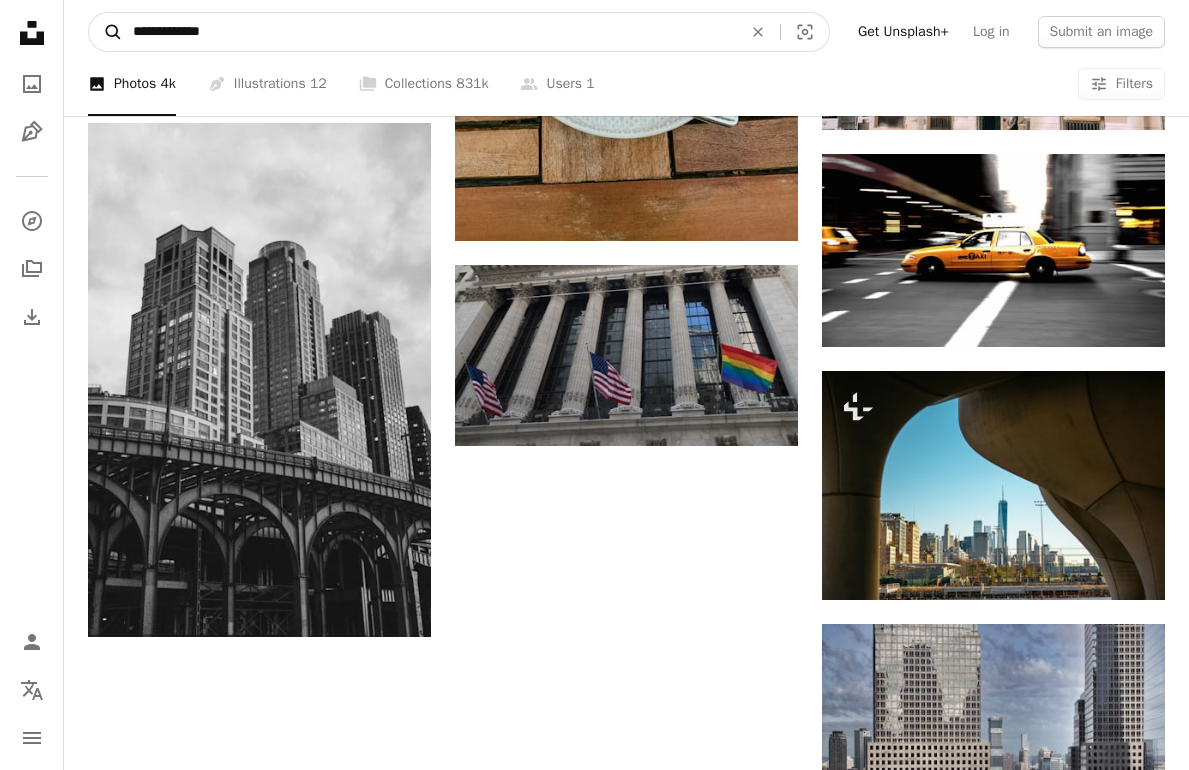 drag, startPoint x: 168, startPoint y: 33, endPoint x: 104, endPoint y: 33, distance: 64 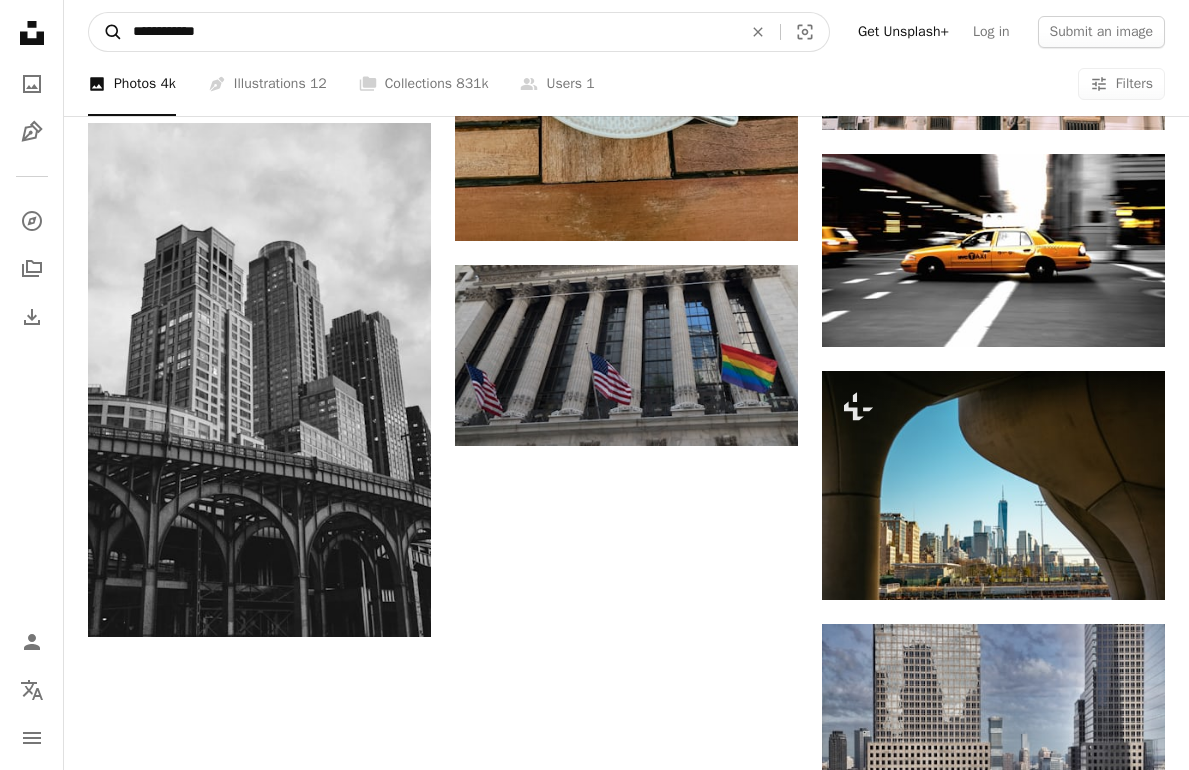 type on "**********" 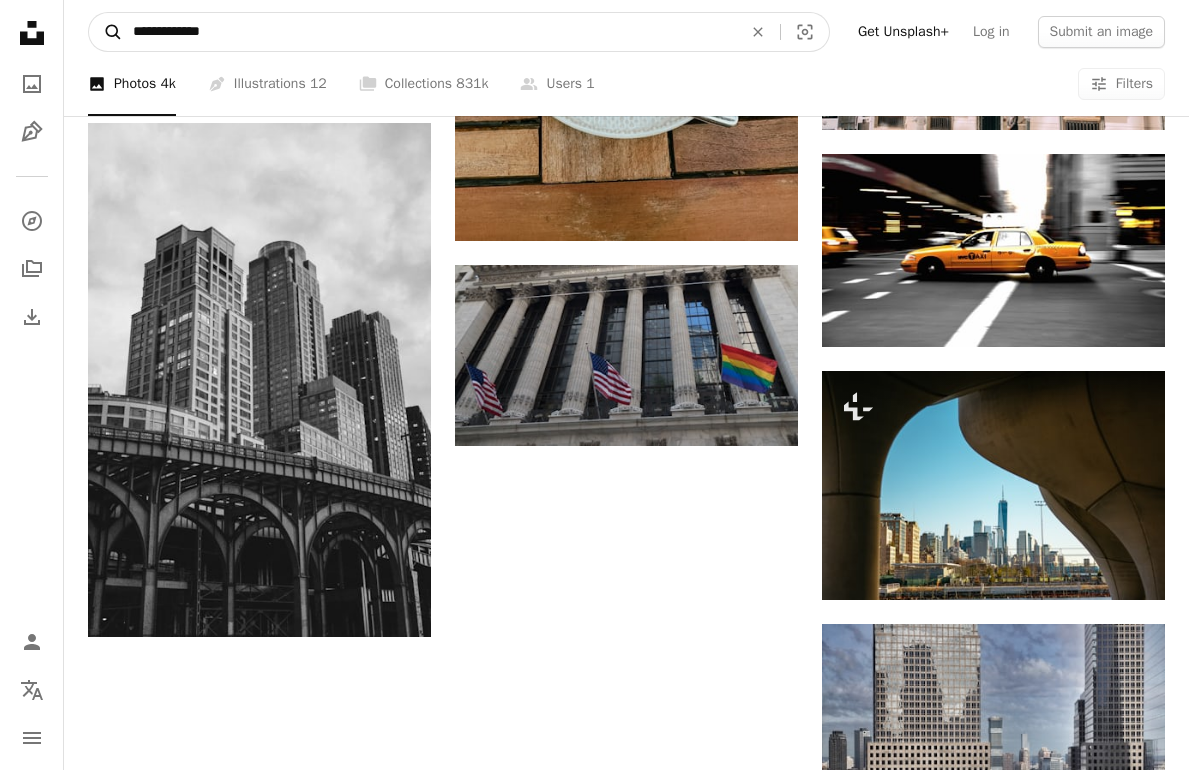 click on "A magnifying glass" at bounding box center (106, 32) 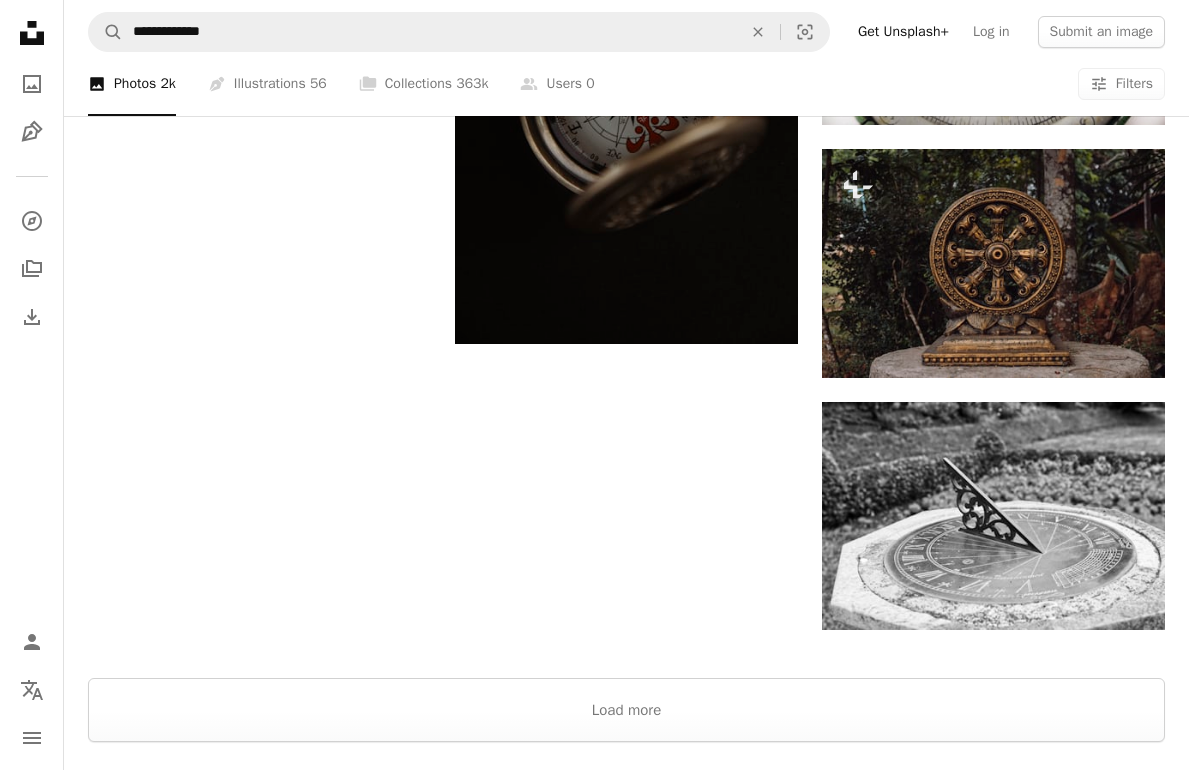 scroll, scrollTop: 2215, scrollLeft: 0, axis: vertical 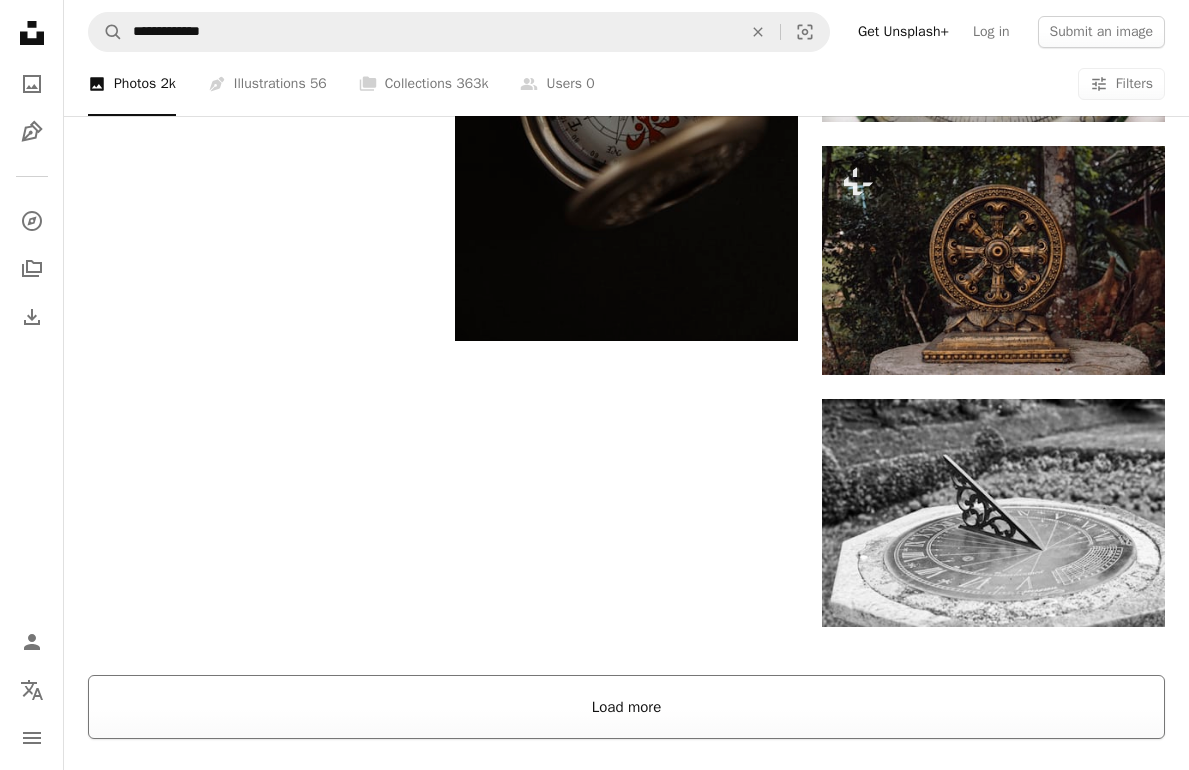 click on "Load more" at bounding box center (626, 707) 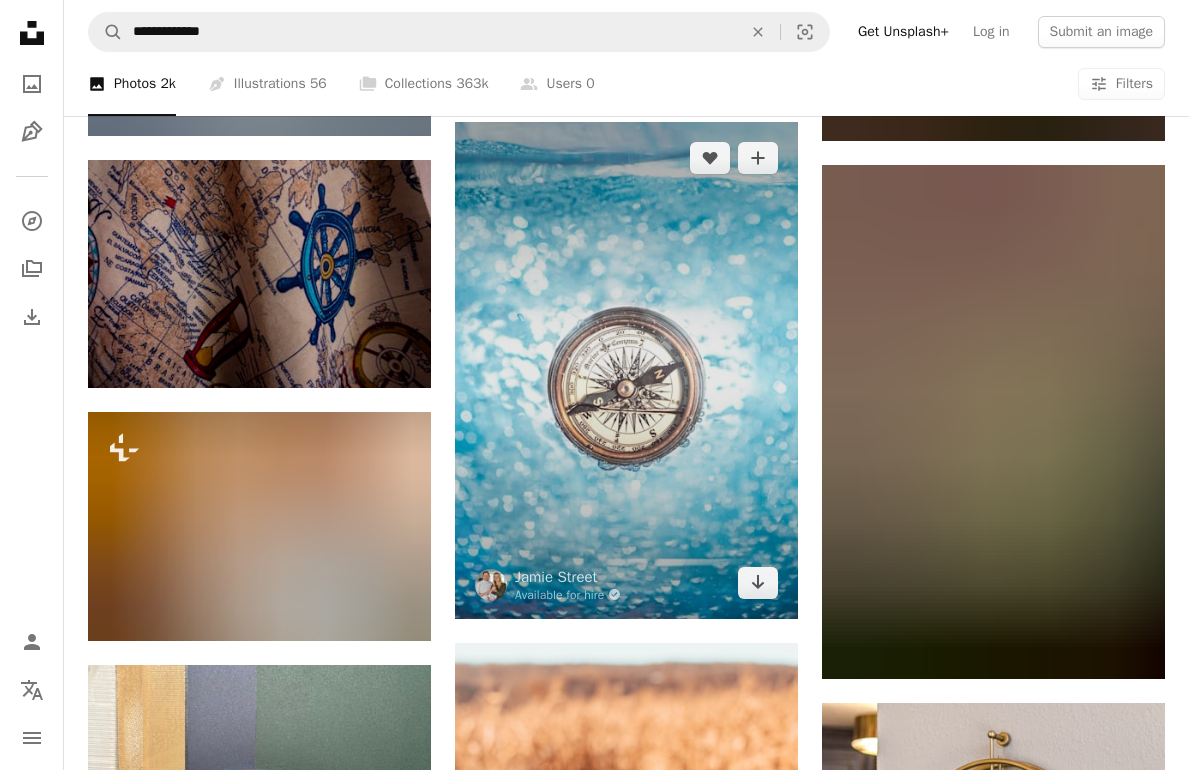 scroll, scrollTop: 8187, scrollLeft: 0, axis: vertical 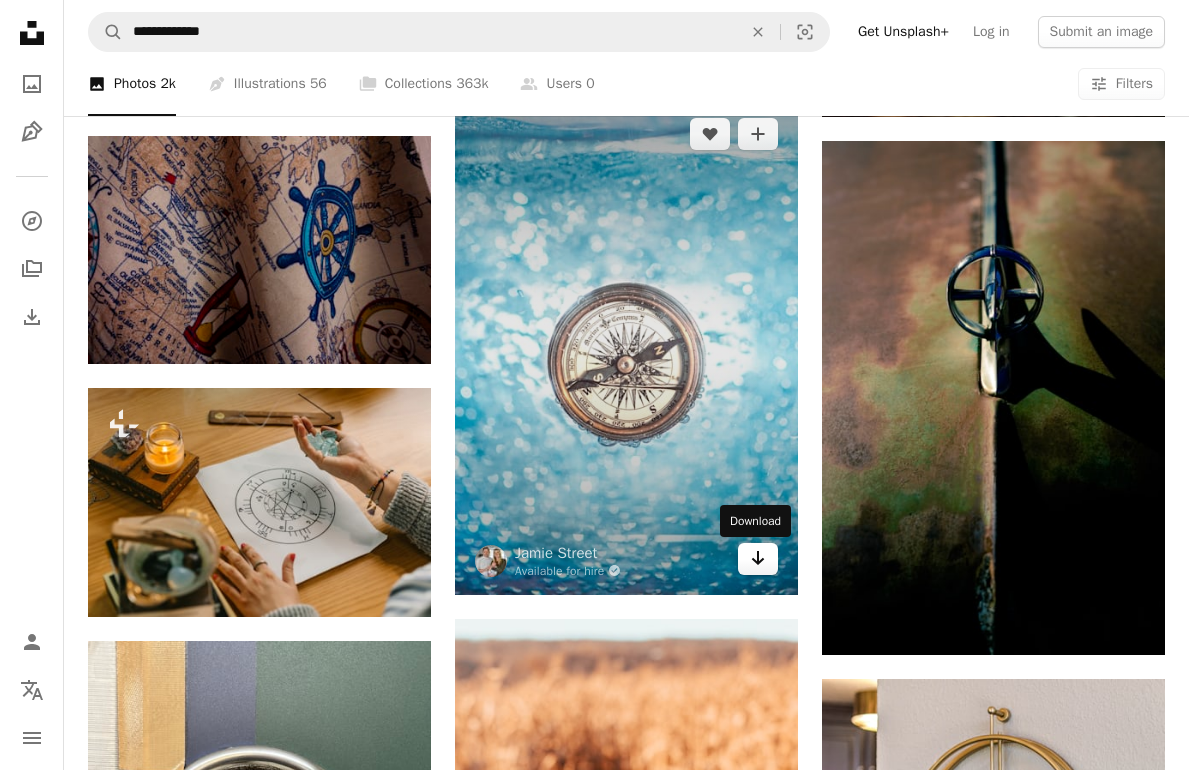 click on "Arrow pointing down" 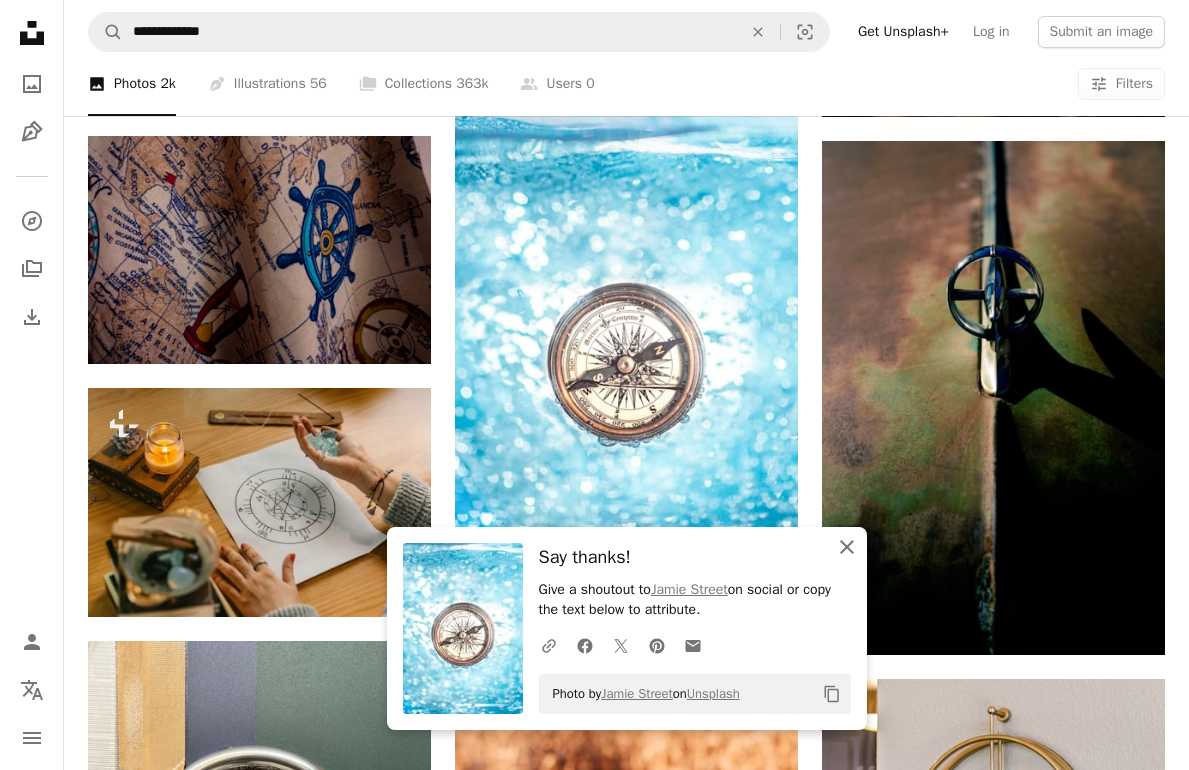 click on "An X shape" 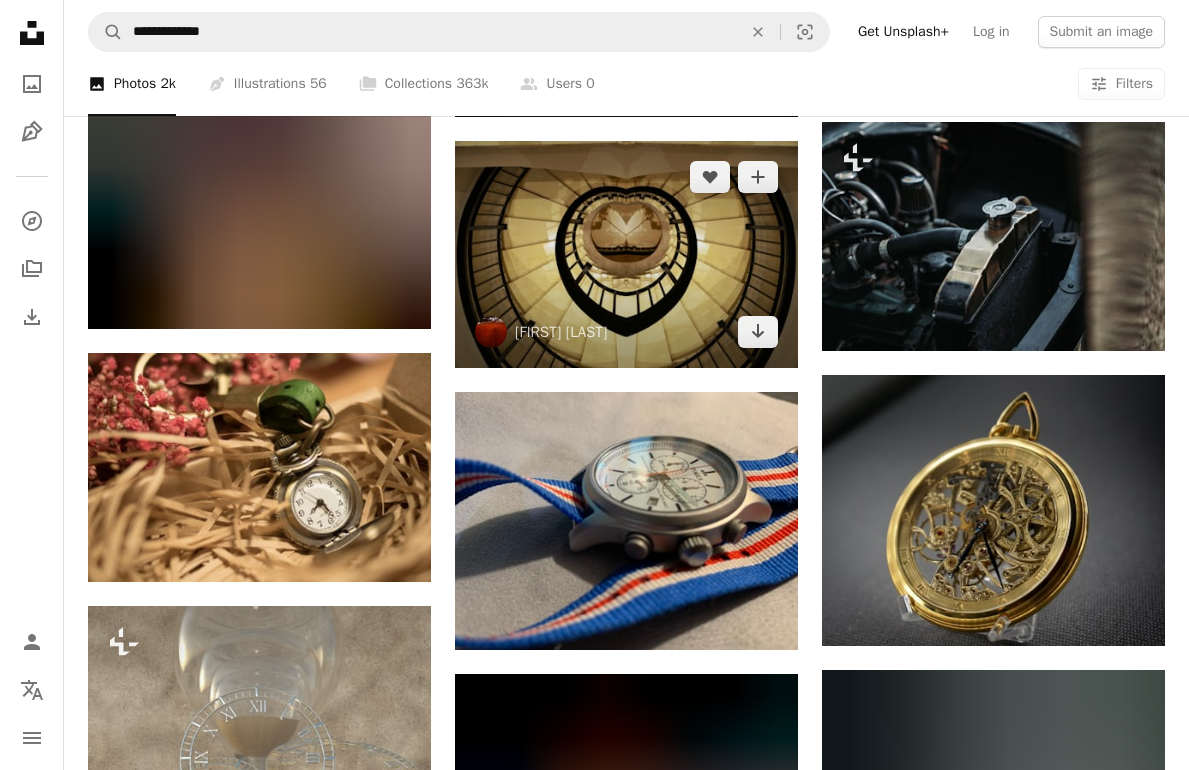 scroll, scrollTop: 12207, scrollLeft: 0, axis: vertical 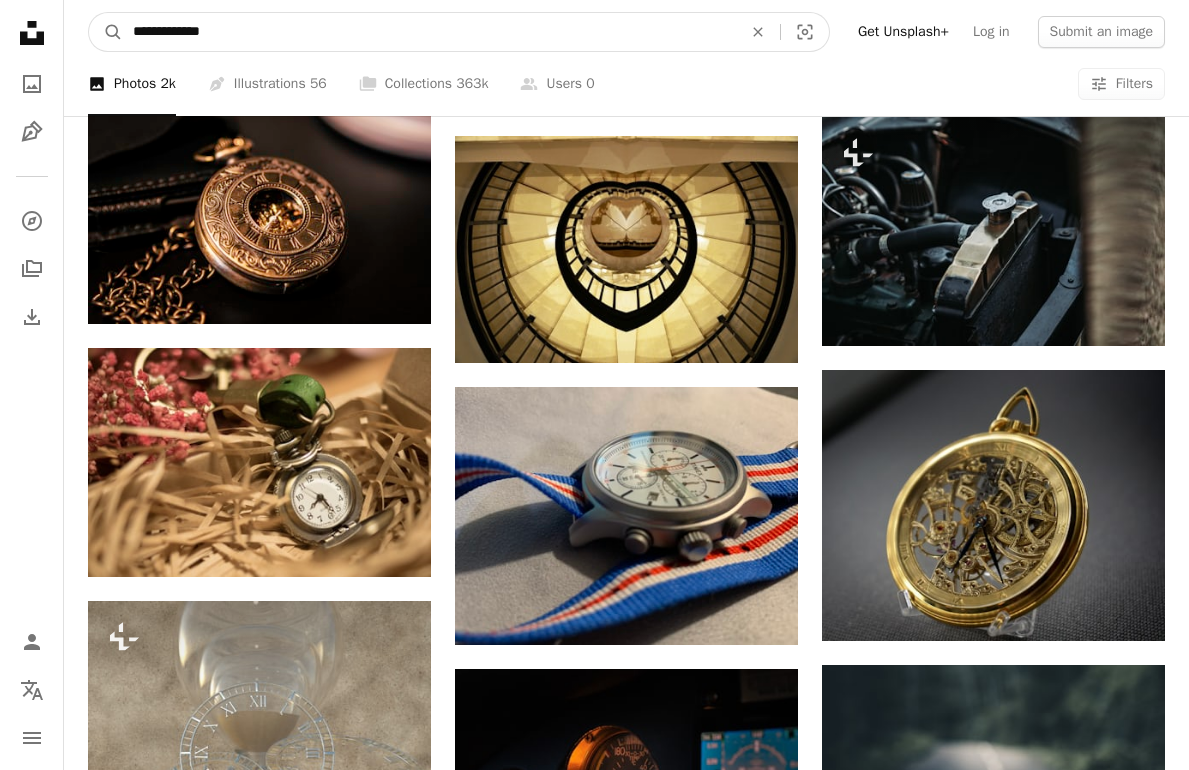 drag, startPoint x: 280, startPoint y: 28, endPoint x: 52, endPoint y: 36, distance: 228.1403 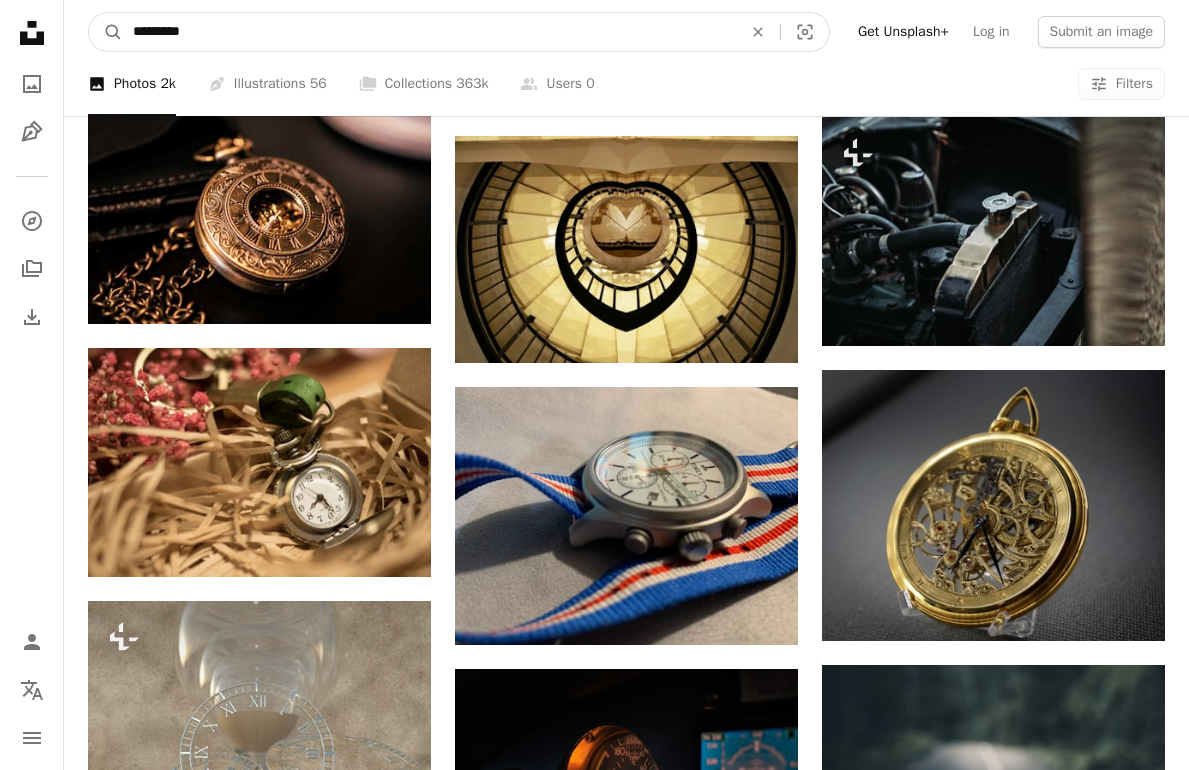 type on "*********" 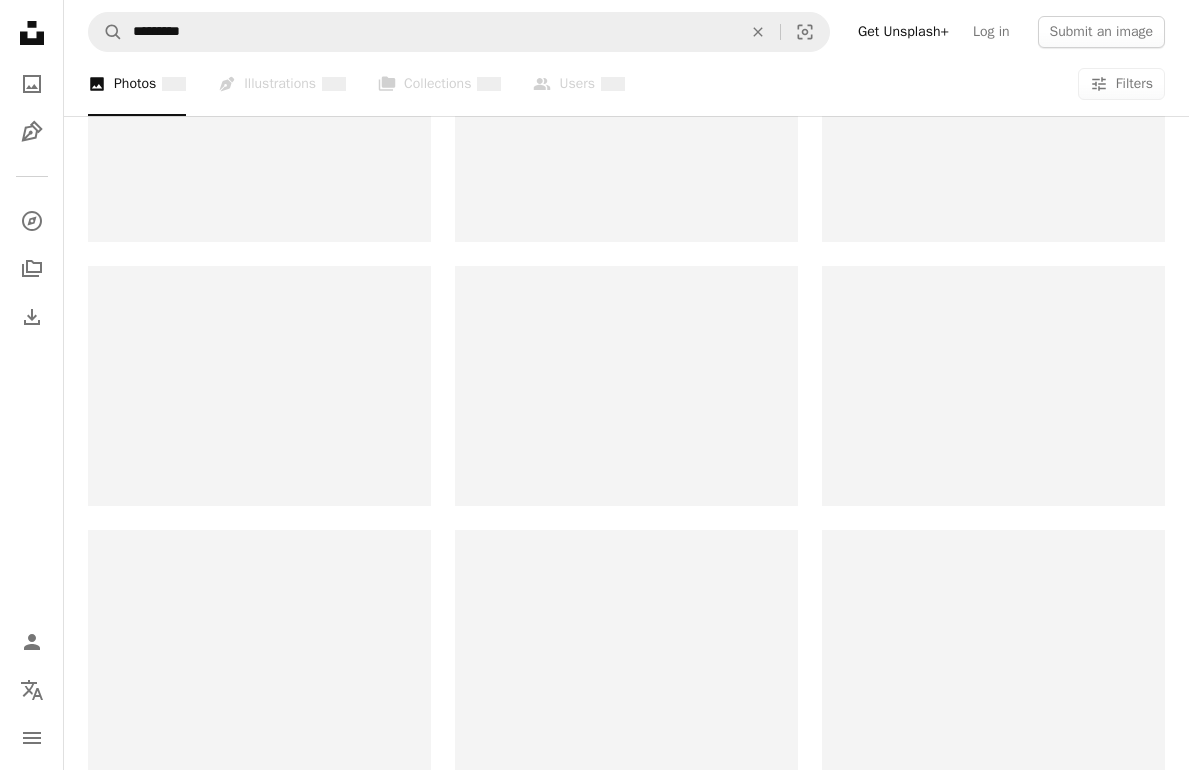 scroll, scrollTop: 0, scrollLeft: 0, axis: both 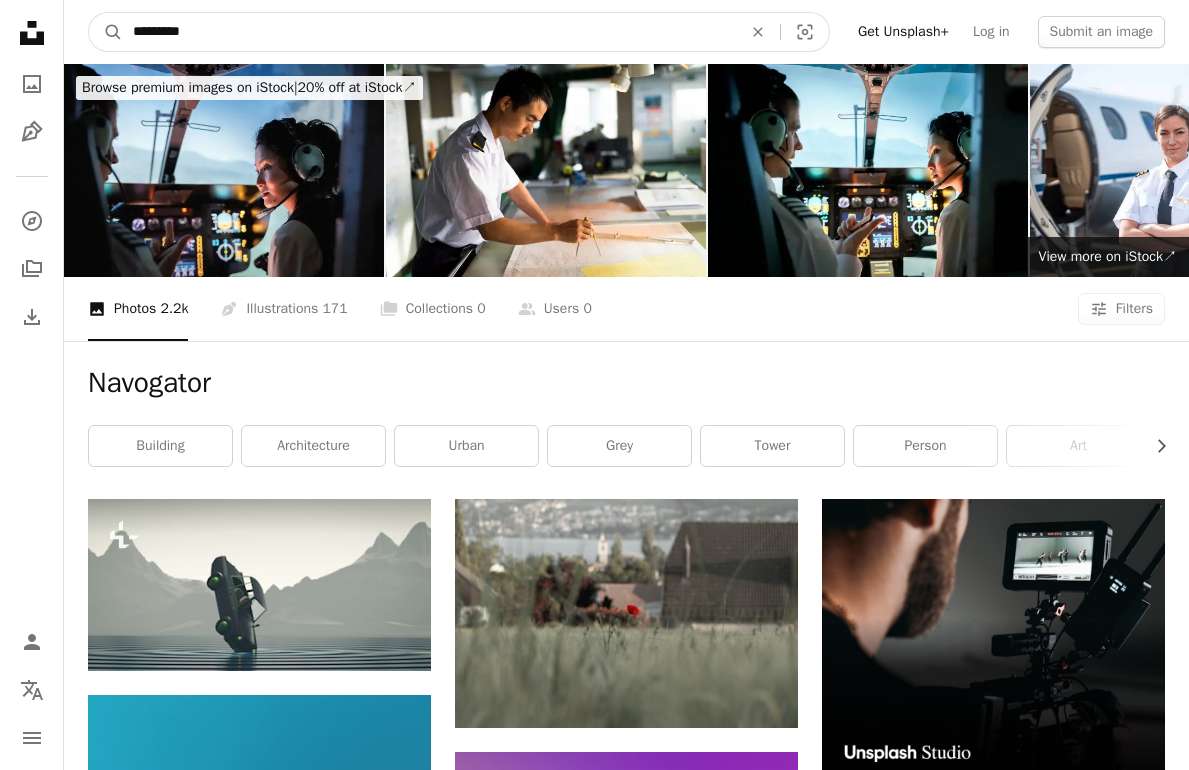 click on "*********" at bounding box center (429, 32) 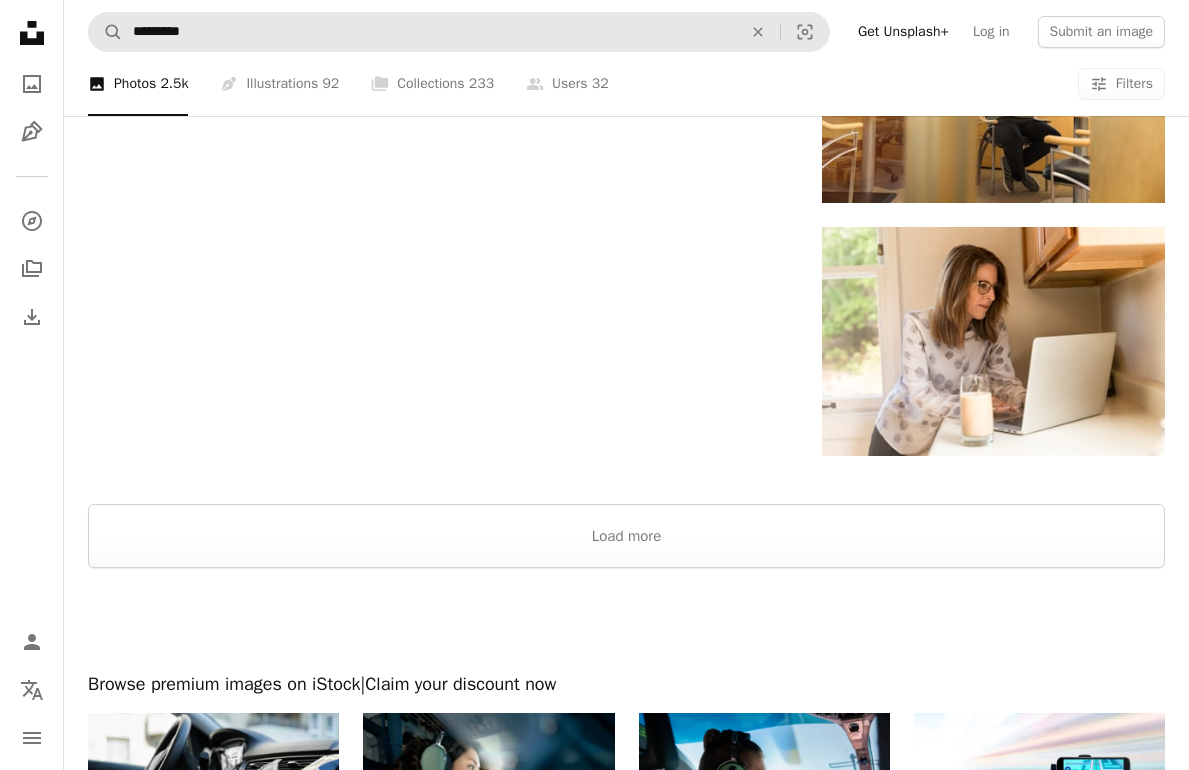scroll, scrollTop: 7820, scrollLeft: 0, axis: vertical 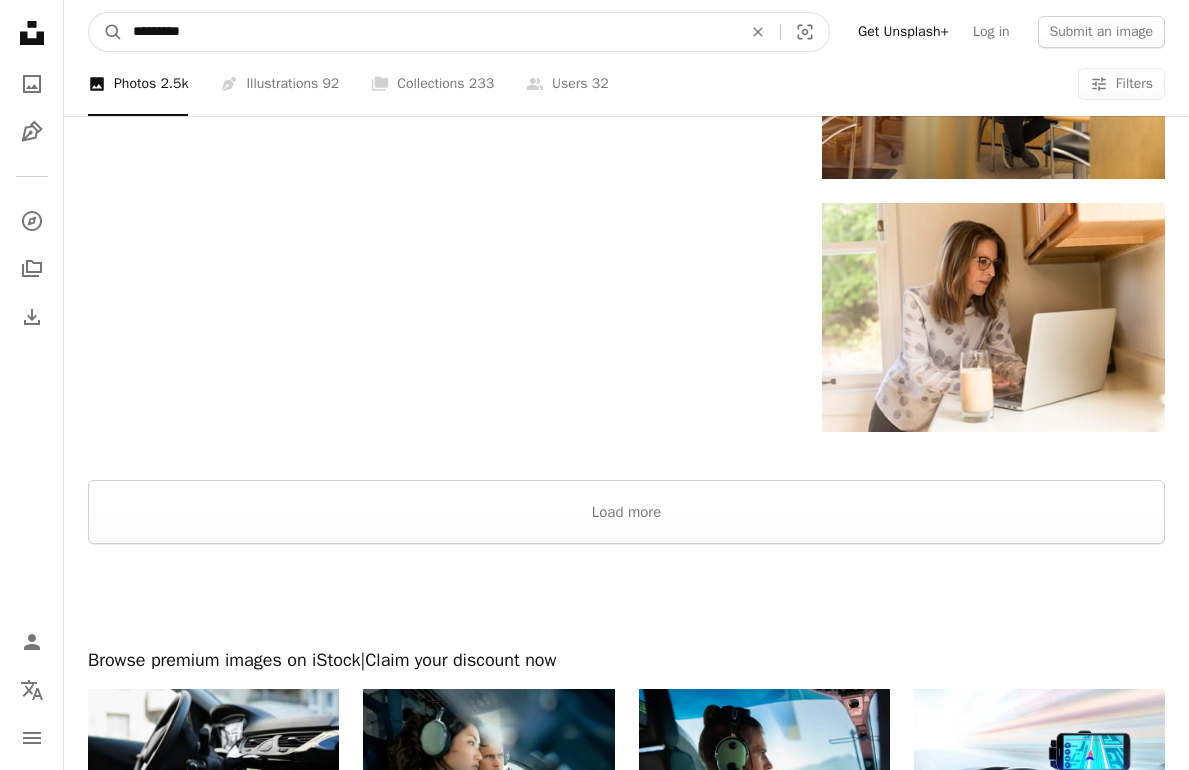 click on "*********" at bounding box center (429, 32) 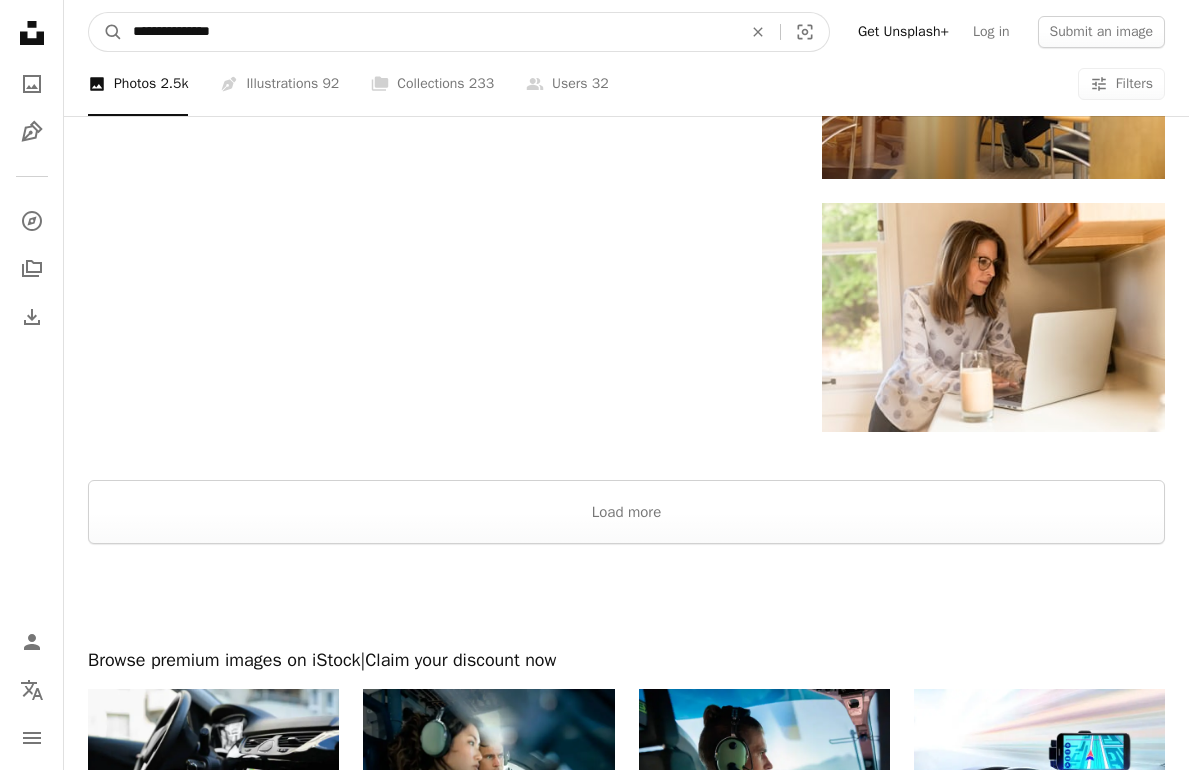 type on "**********" 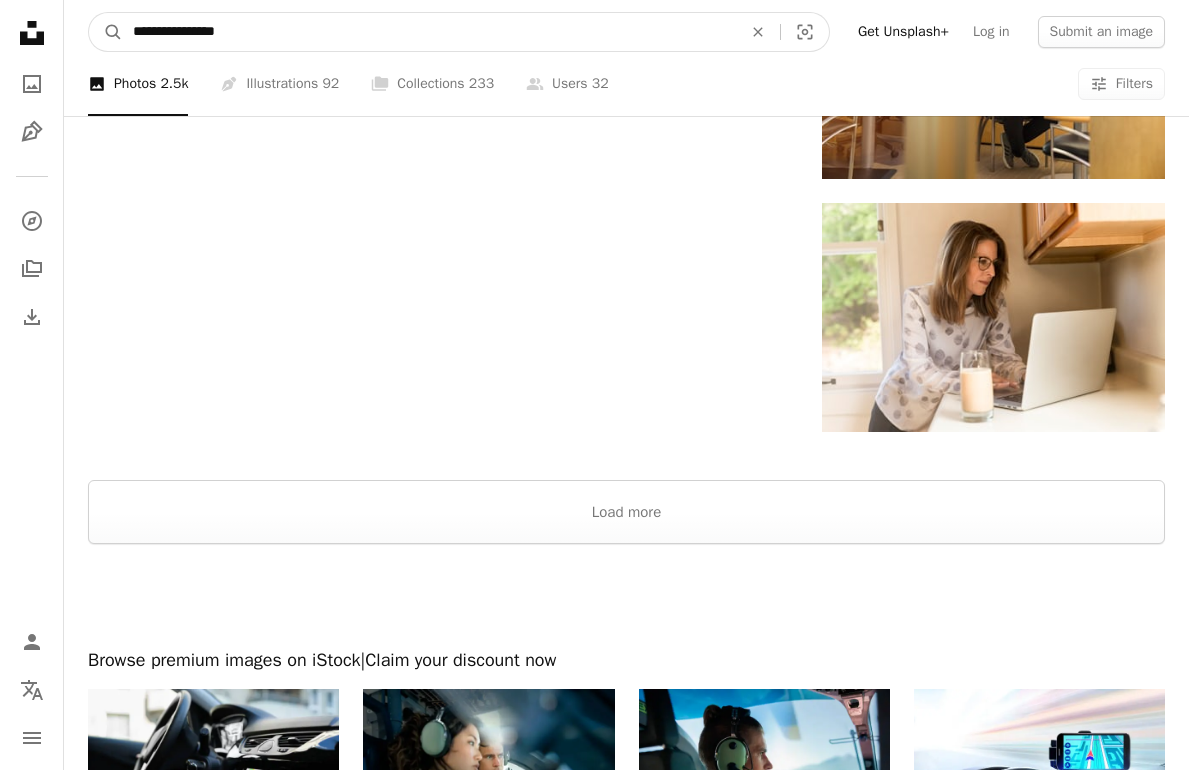 click on "A magnifying glass" at bounding box center [106, 32] 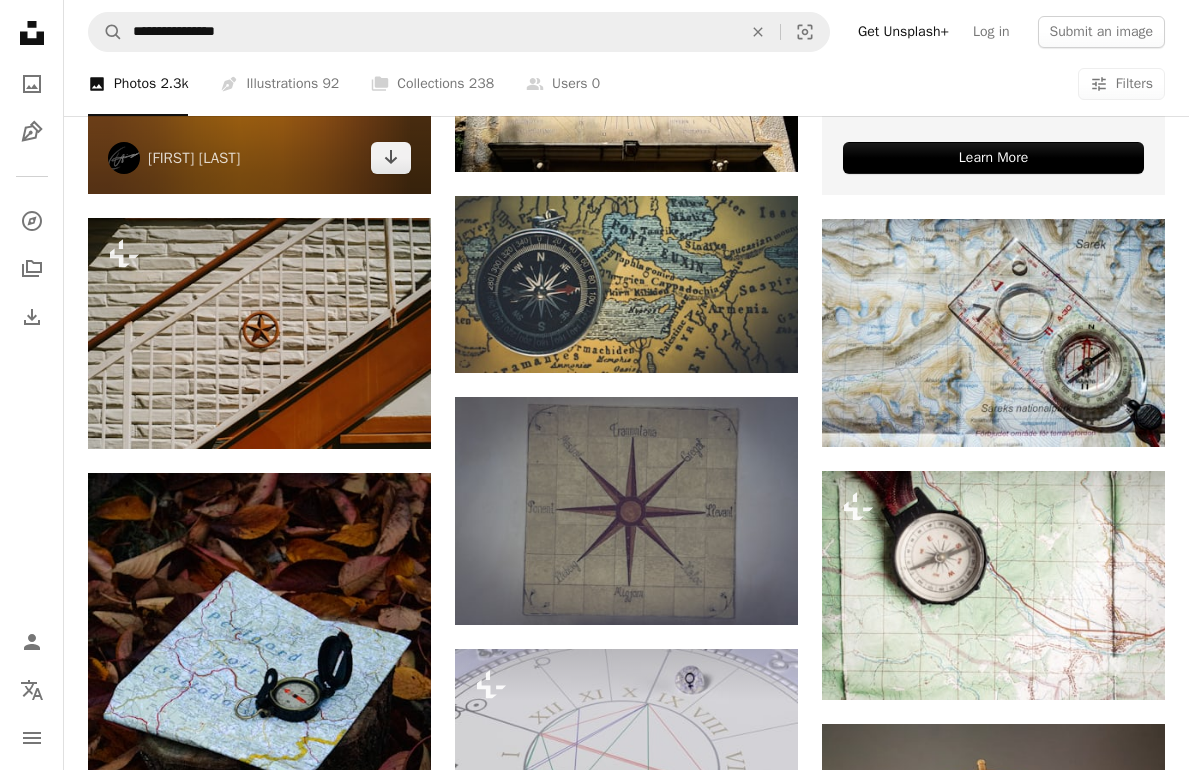scroll, scrollTop: 792, scrollLeft: 0, axis: vertical 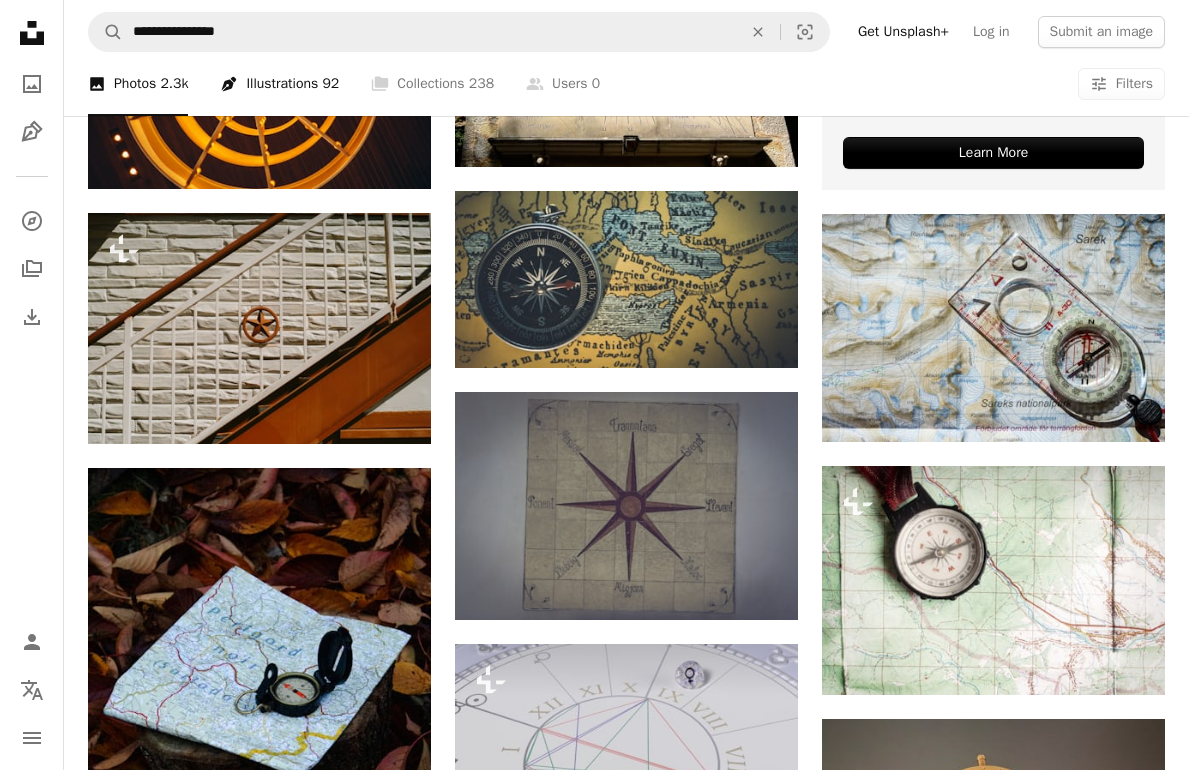 click on "Pen Tool Illustrations   92" at bounding box center [279, 84] 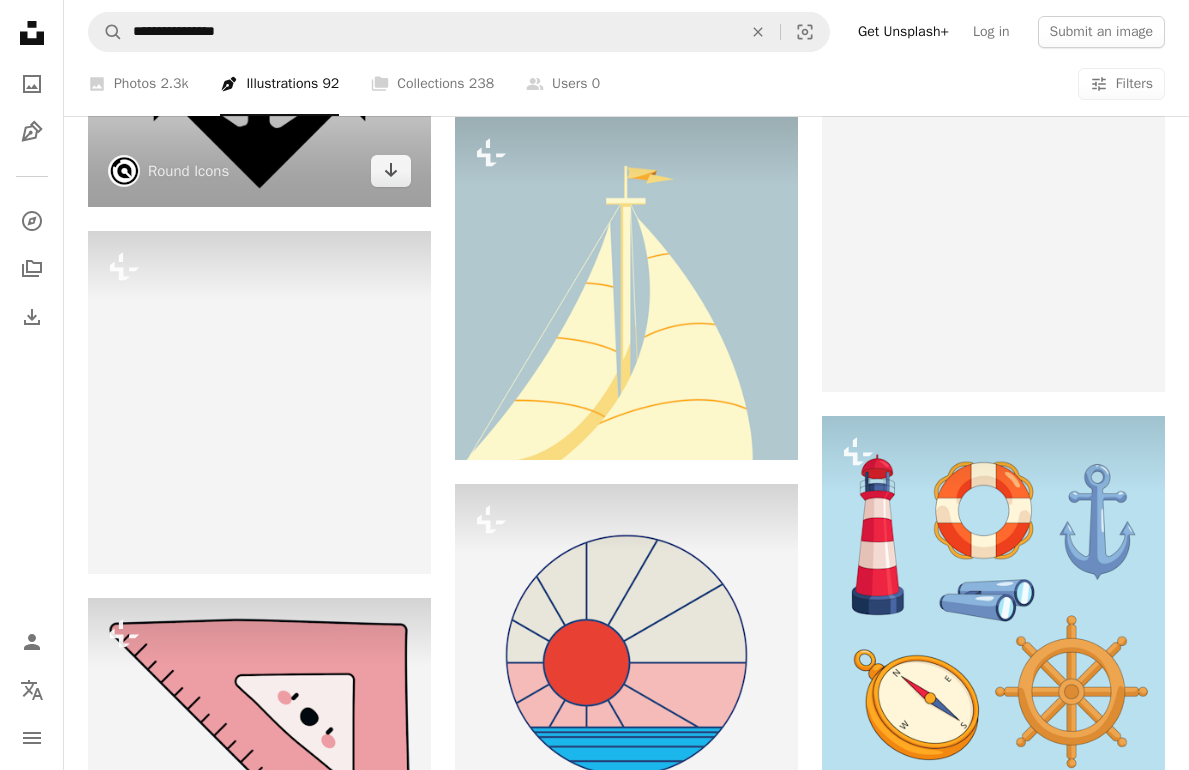 scroll, scrollTop: 1487, scrollLeft: 0, axis: vertical 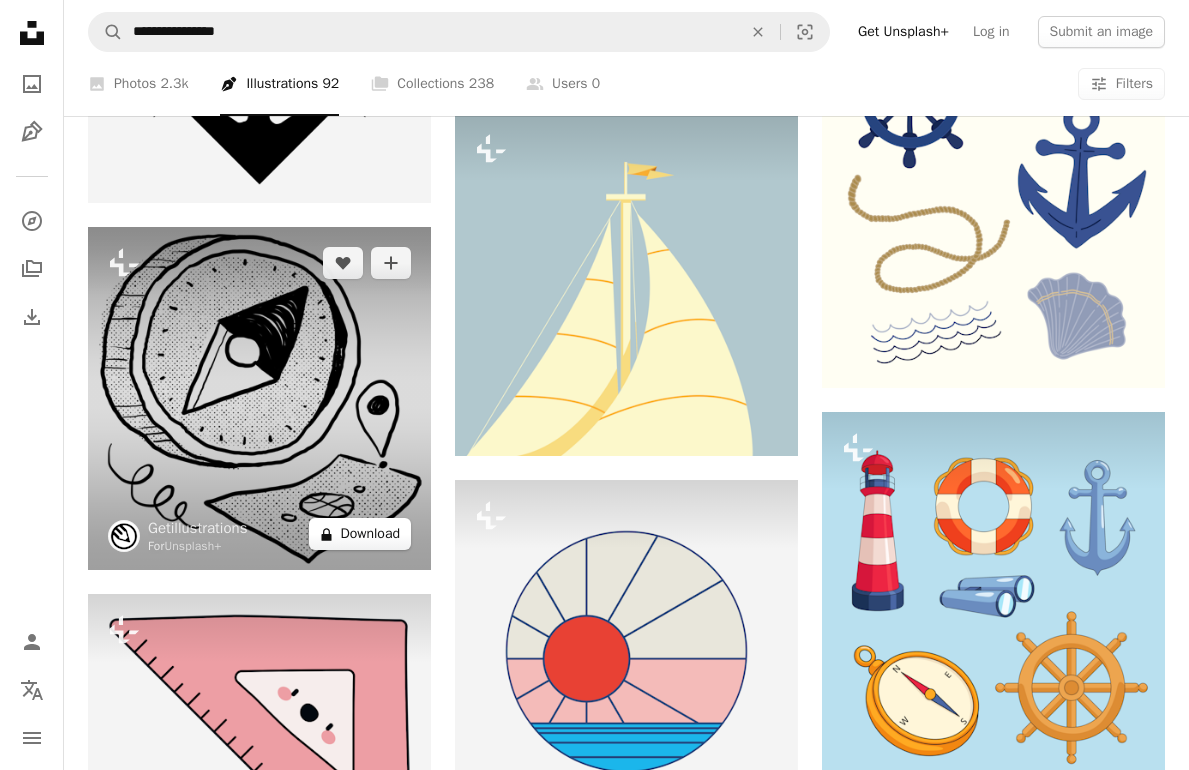click on "A lock" 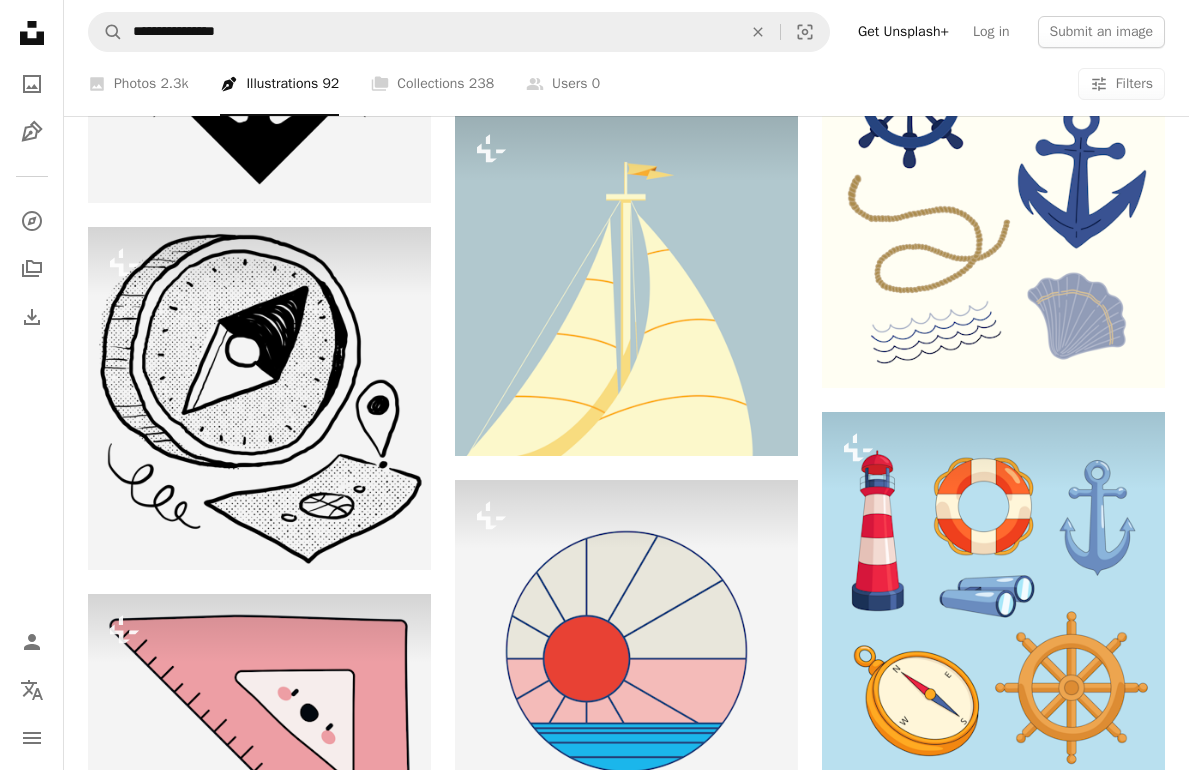 click on "An X shape Premium, ready to use images. Get unlimited access. A plus sign Members-only content added monthly A plus sign Unlimited royalty-free downloads A plus sign Illustrations  New A plus sign Enhanced legal protections yearly 66%  off monthly $12   $4 USD per month * Get  Unsplash+ * When paid annually, billed upfront  $48 Taxes where applicable. Renews automatically. Cancel anytime." at bounding box center [594, 3132] 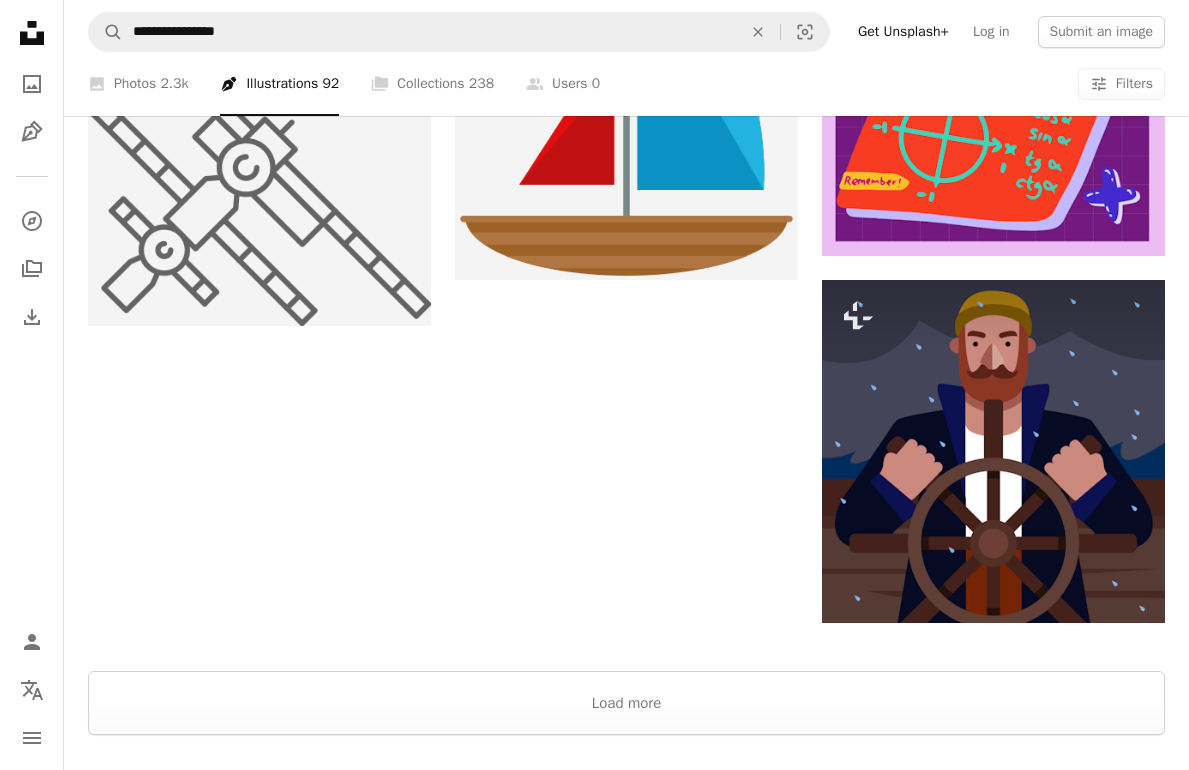 scroll, scrollTop: 2767, scrollLeft: 0, axis: vertical 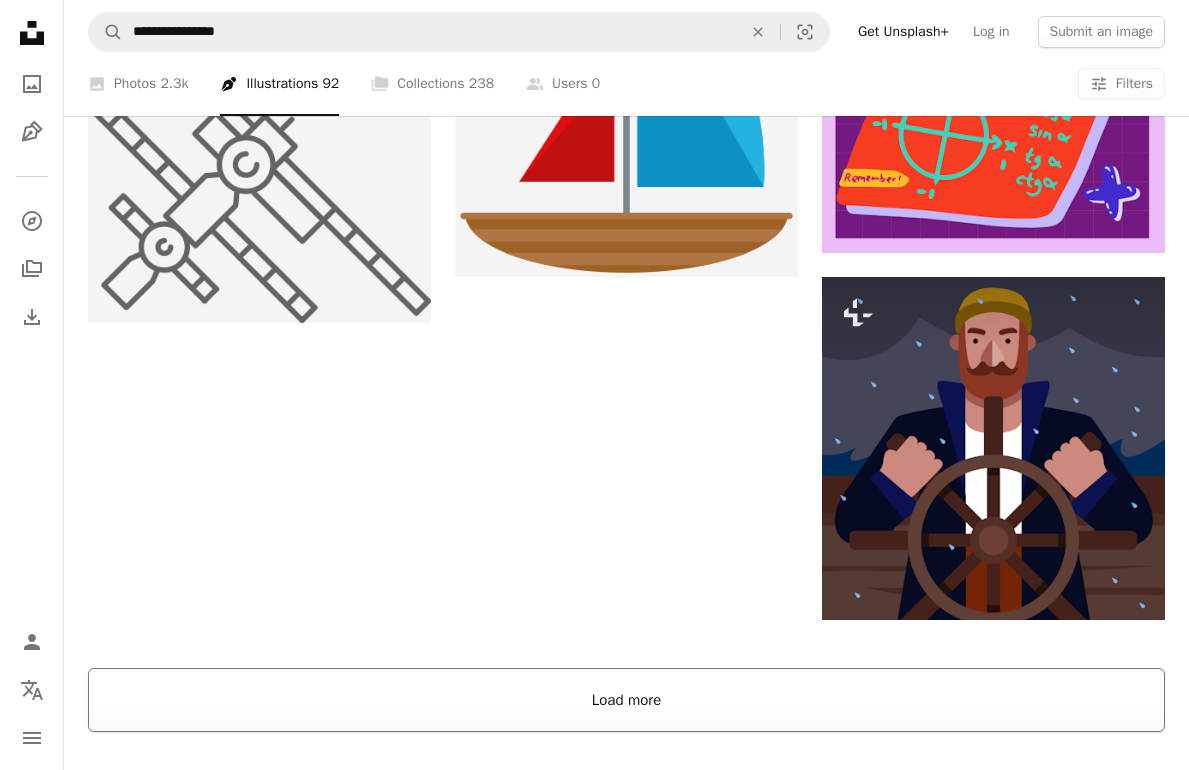 click on "Load more" at bounding box center (626, 700) 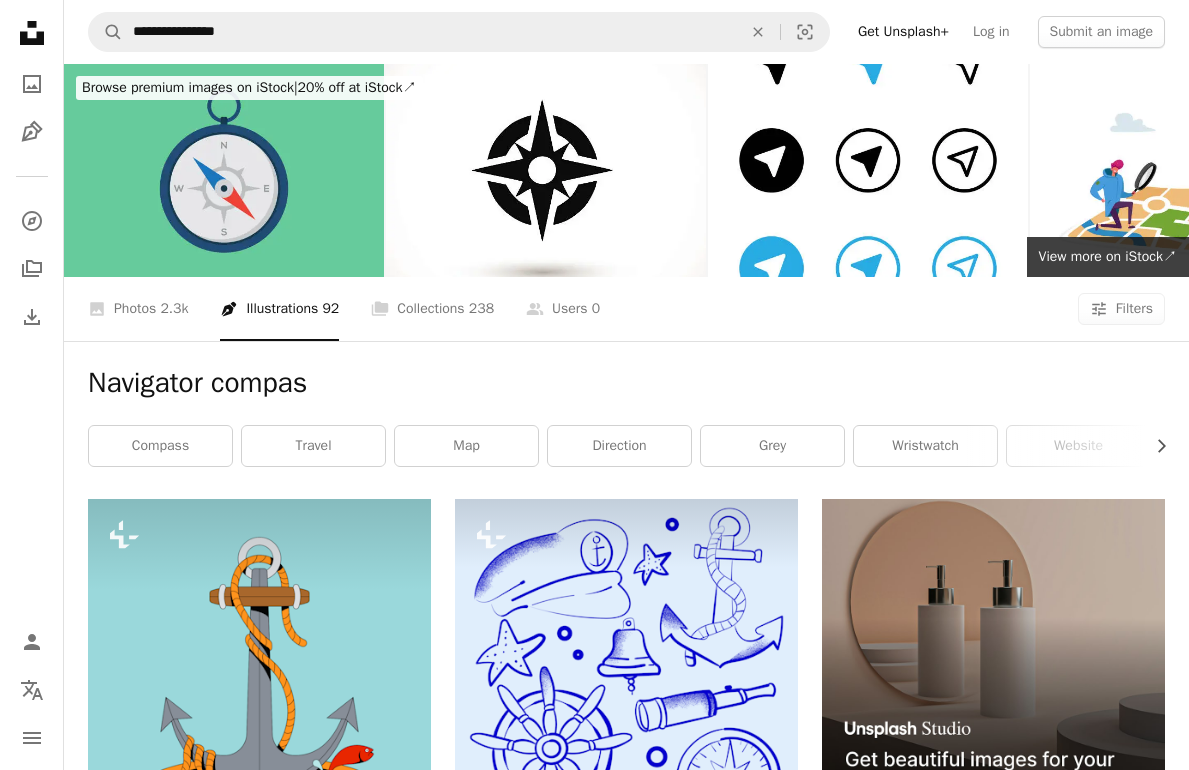 scroll, scrollTop: 0, scrollLeft: 0, axis: both 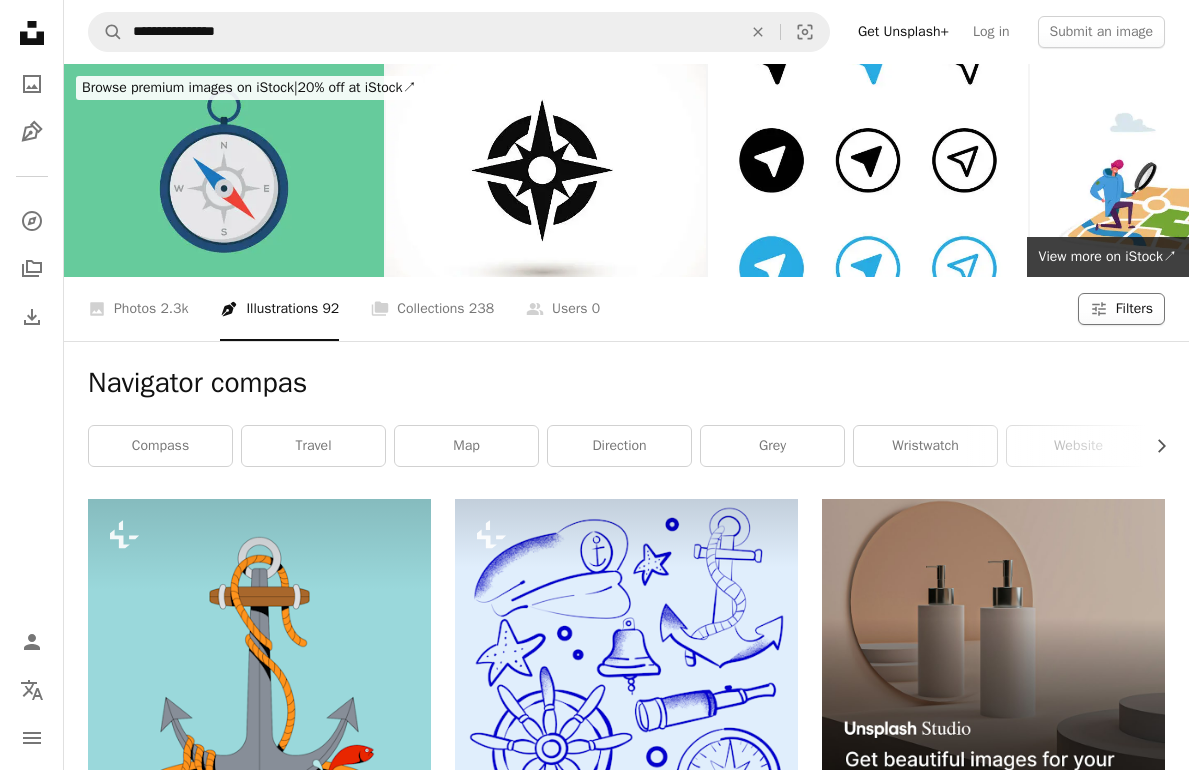 click on "Filters" at bounding box center (1134, 309) 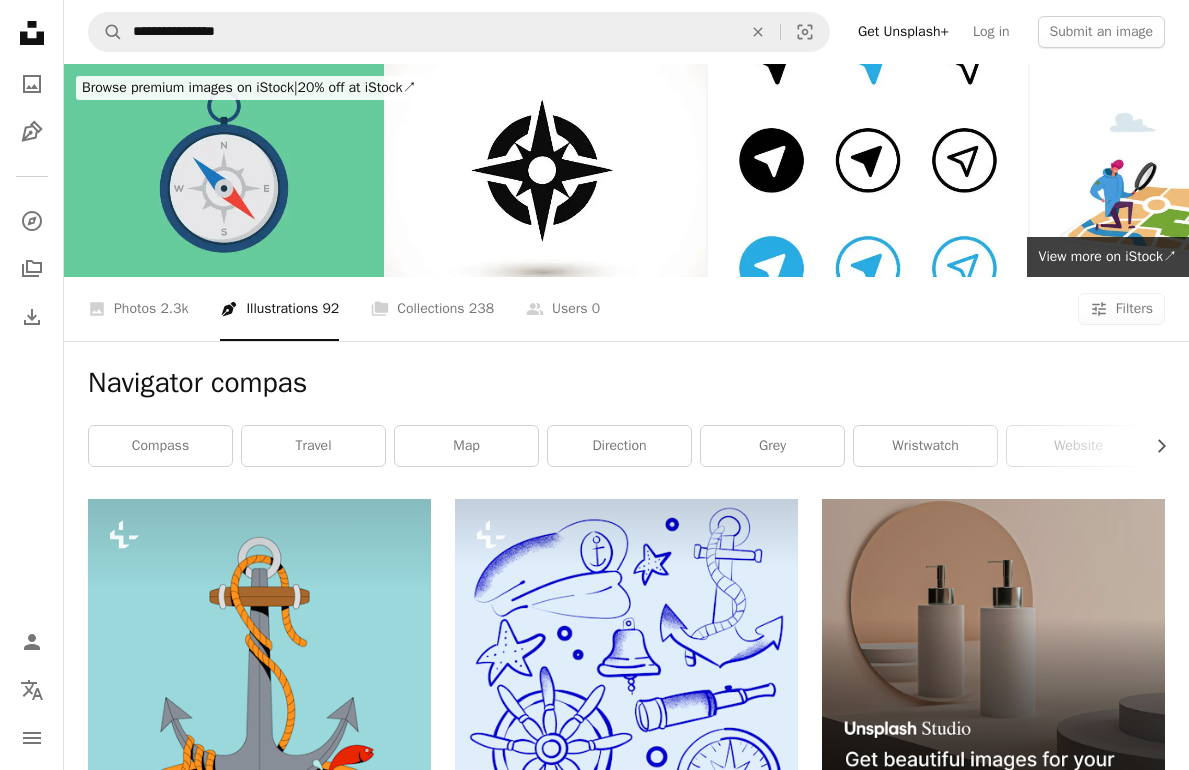 click on "Free" at bounding box center [594, 12162] 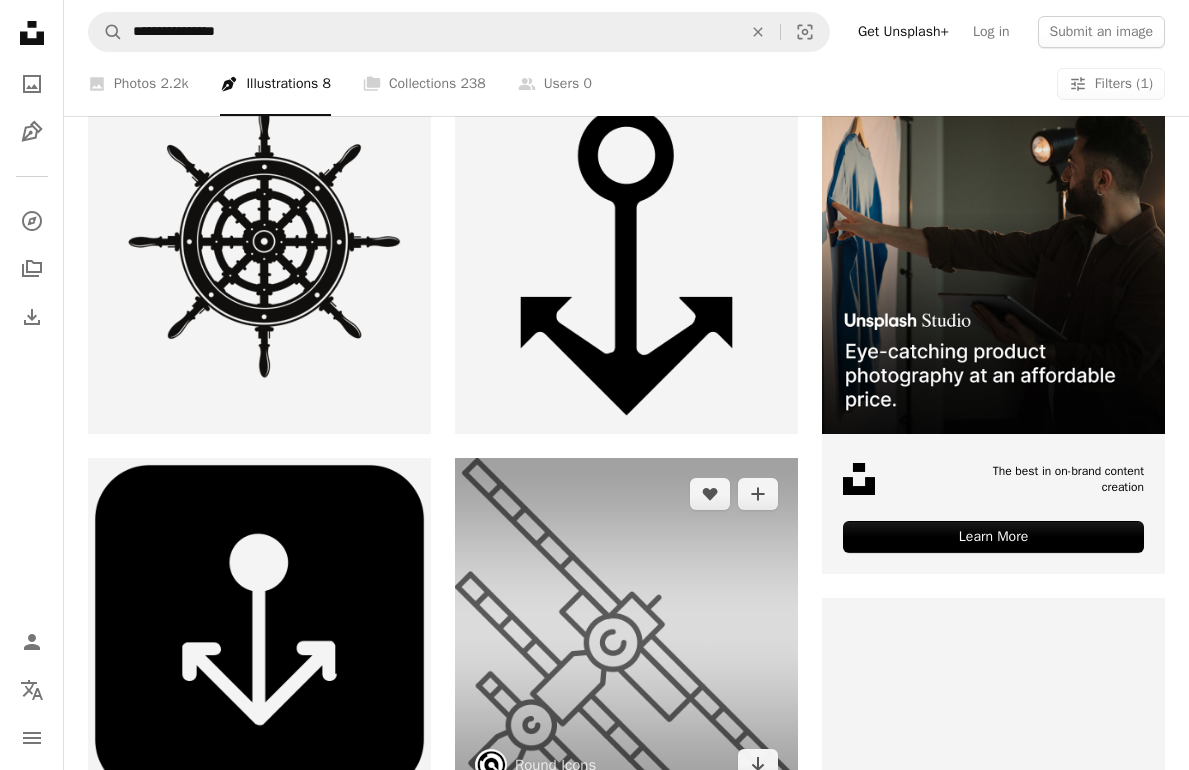 scroll, scrollTop: 408, scrollLeft: 0, axis: vertical 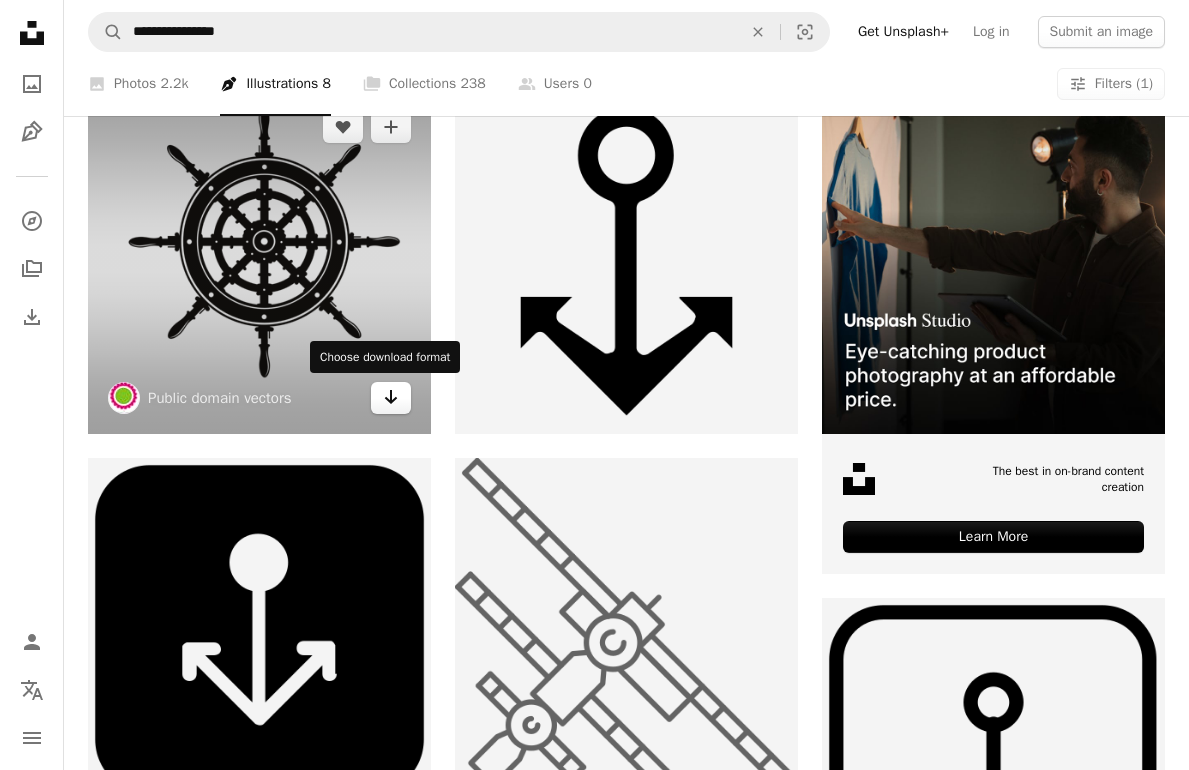 click on "Arrow pointing down" 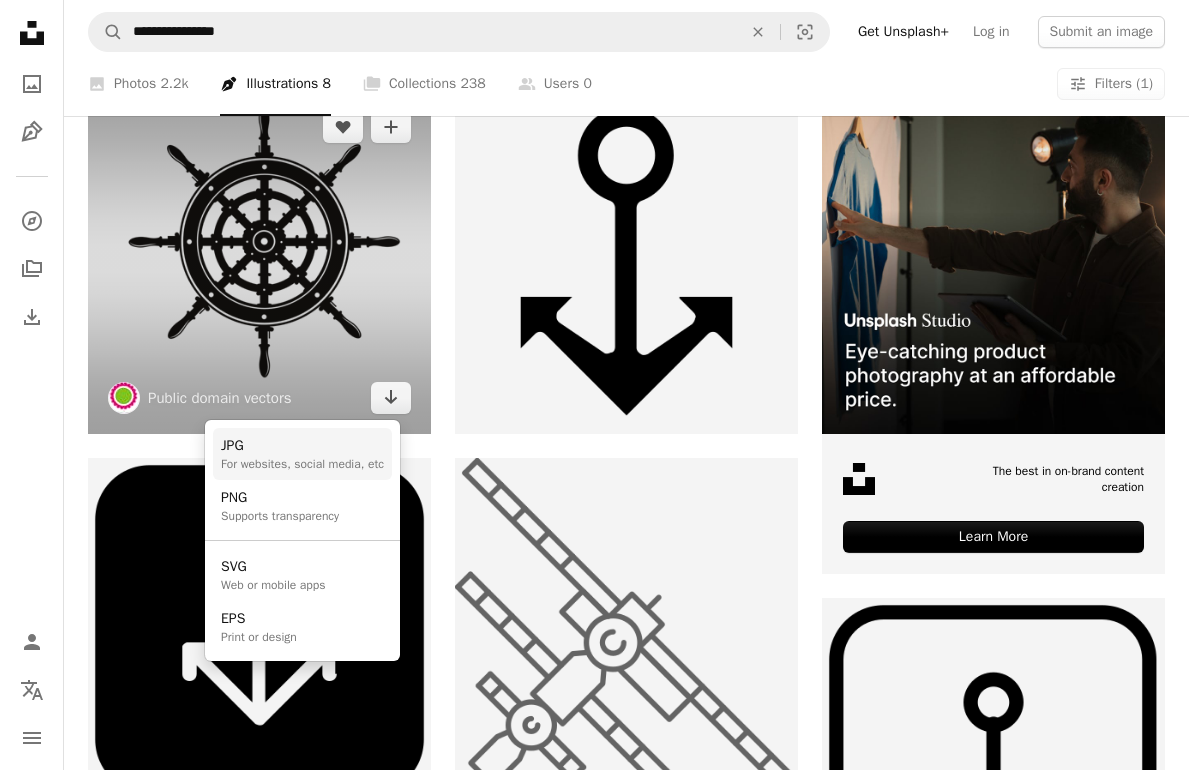click on "For websites, social media, etc" at bounding box center (302, 464) 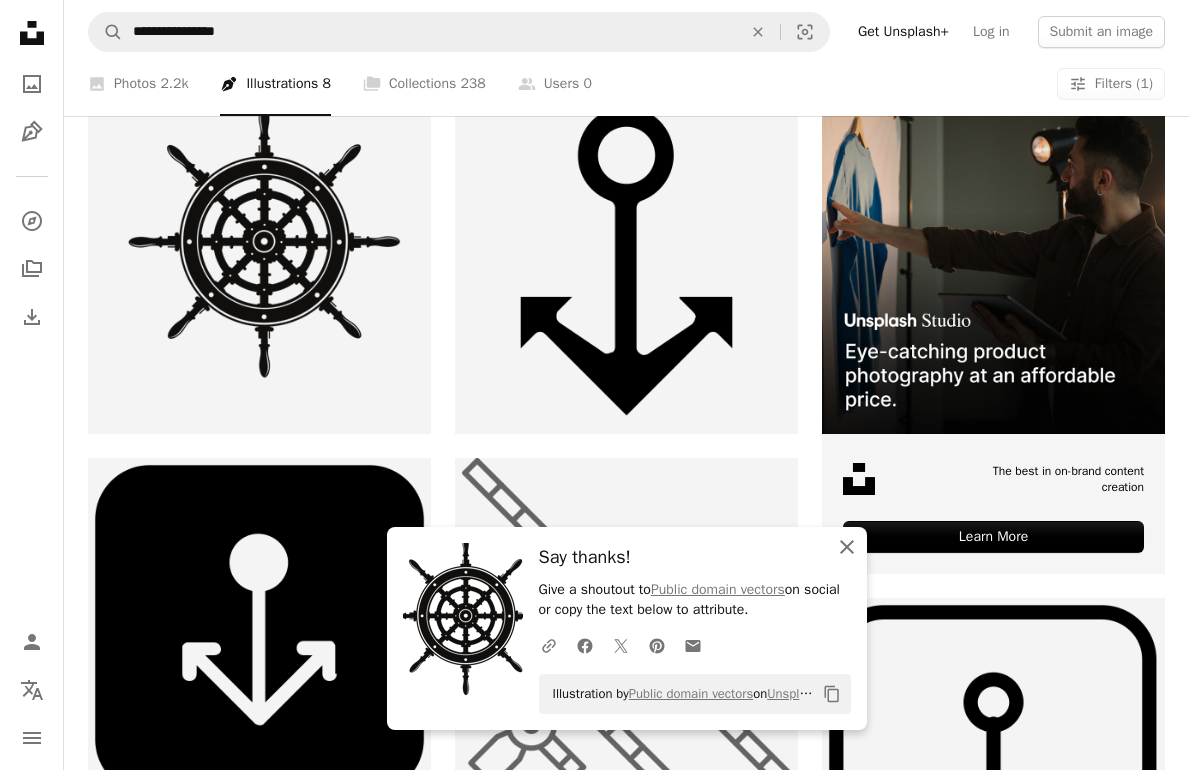 click 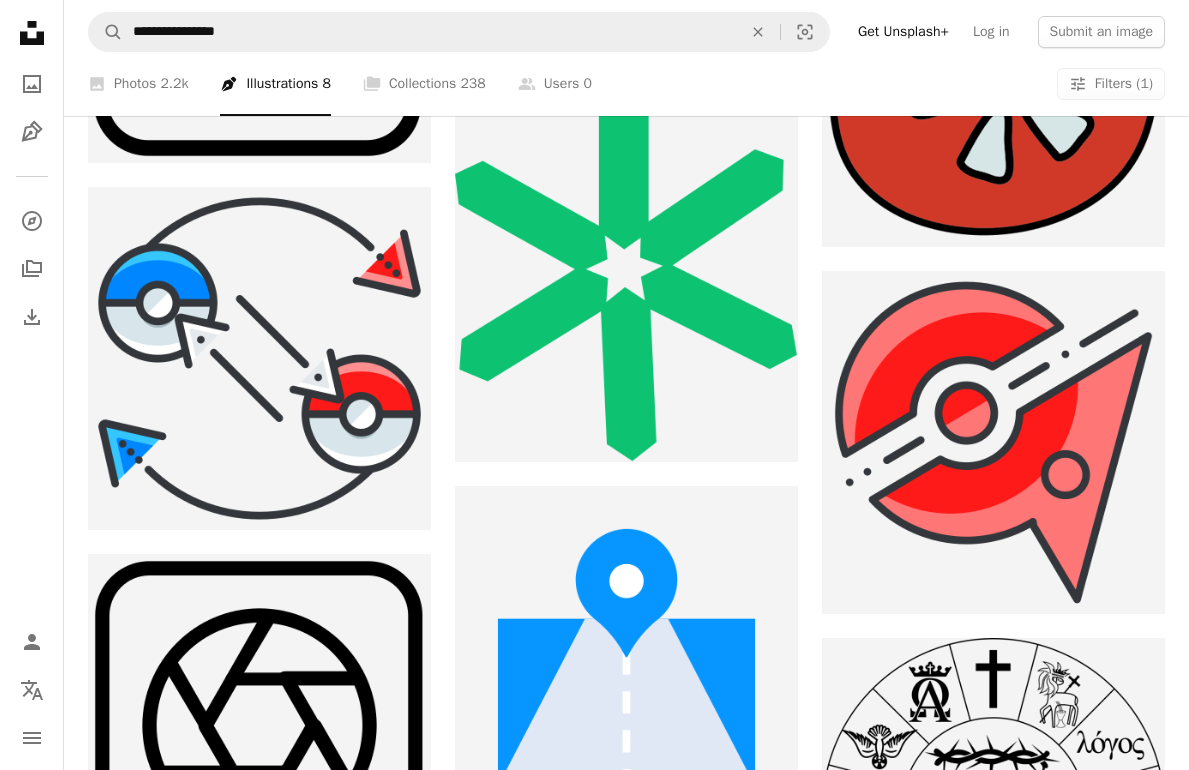 scroll, scrollTop: 5527, scrollLeft: 0, axis: vertical 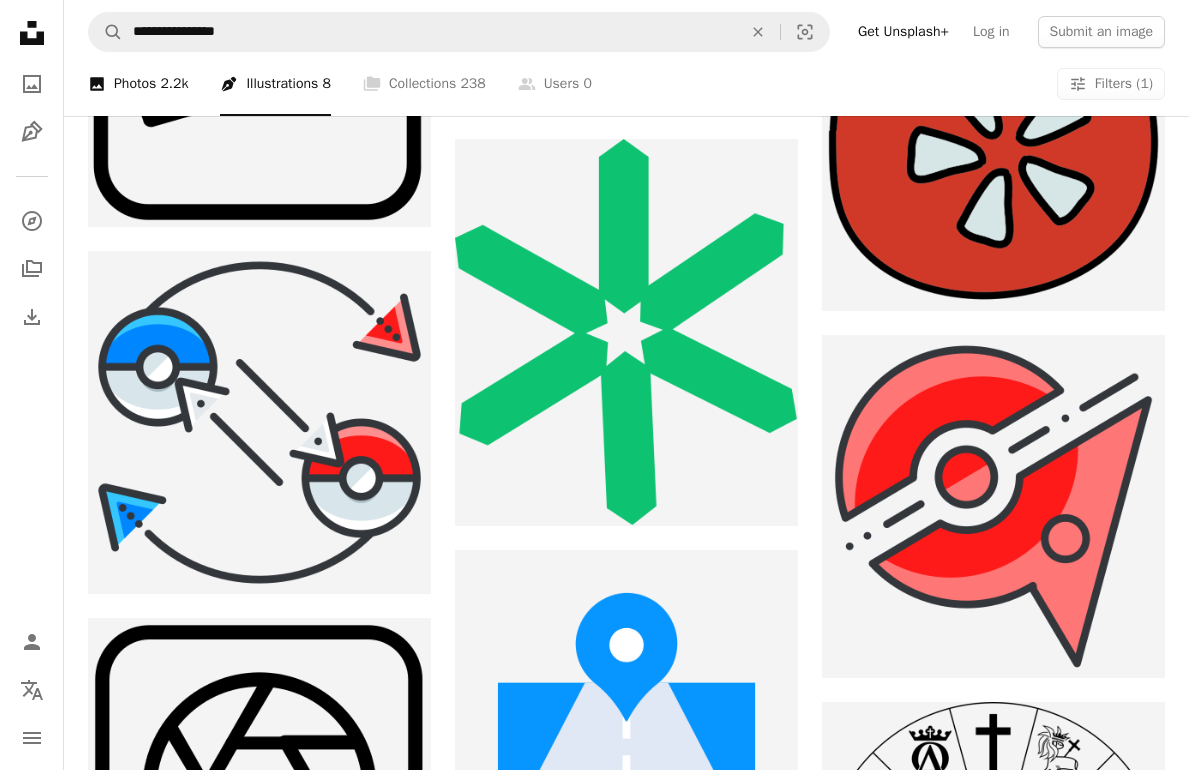 click on "A photo Photos   2.2k" at bounding box center [138, 84] 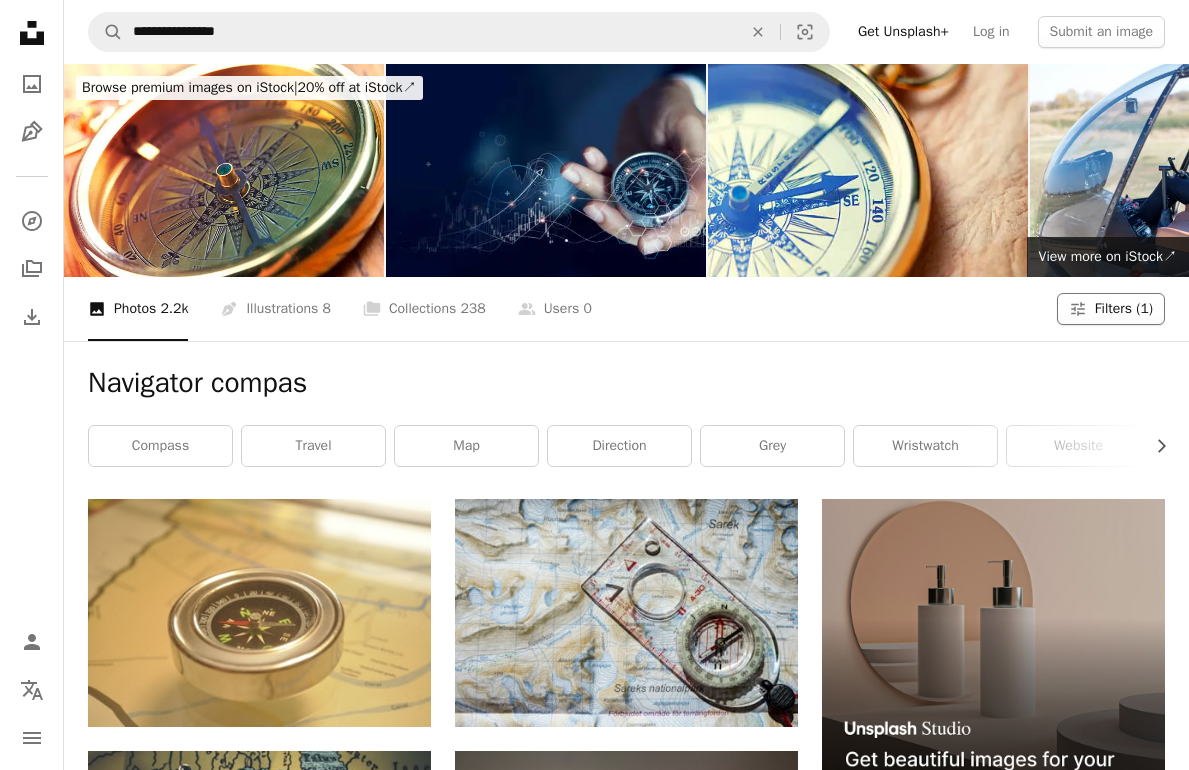 click on "Filters (1)" at bounding box center (1124, 309) 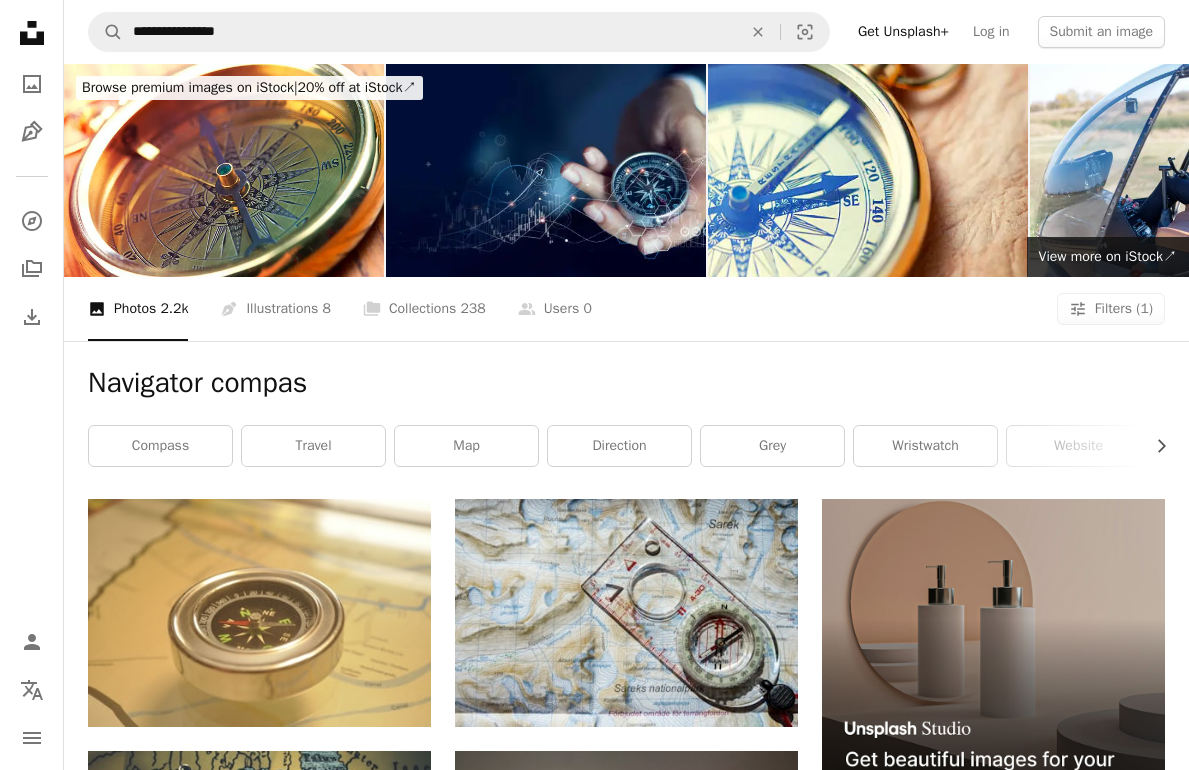click on "Close" at bounding box center (857, 4853) 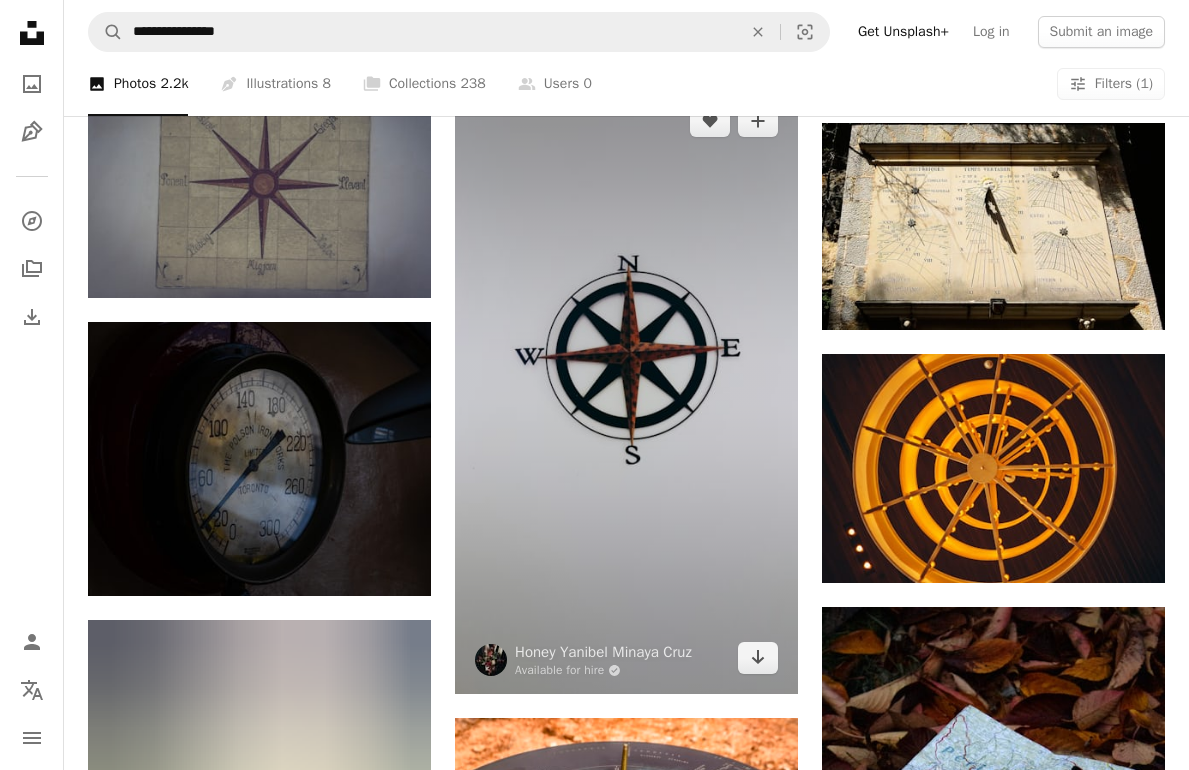 scroll, scrollTop: 911, scrollLeft: 0, axis: vertical 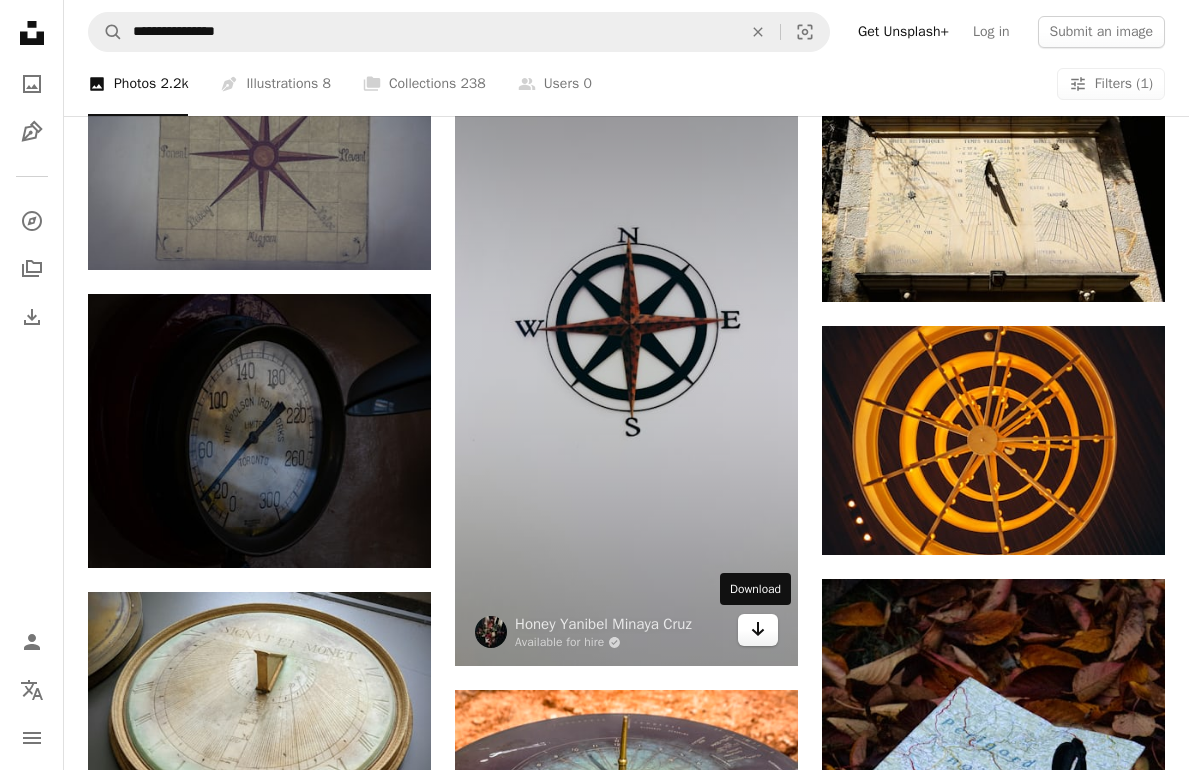 click on "Arrow pointing down" 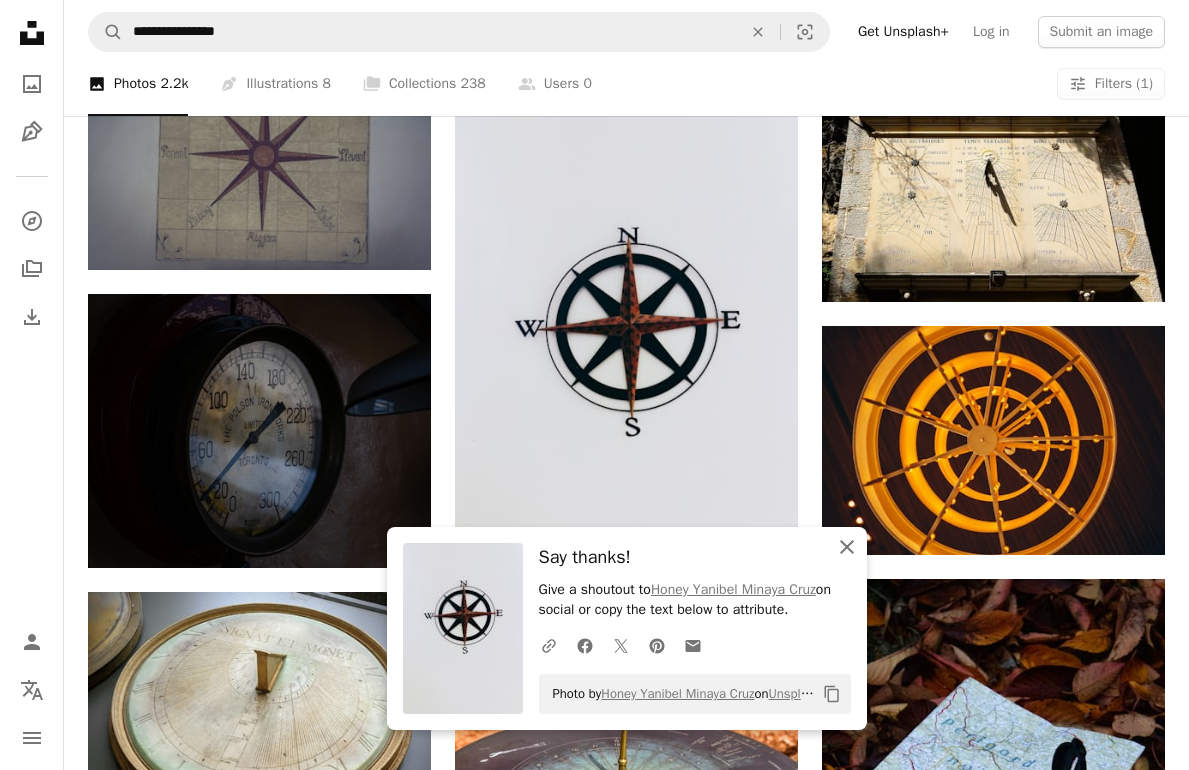 click on "An X shape" 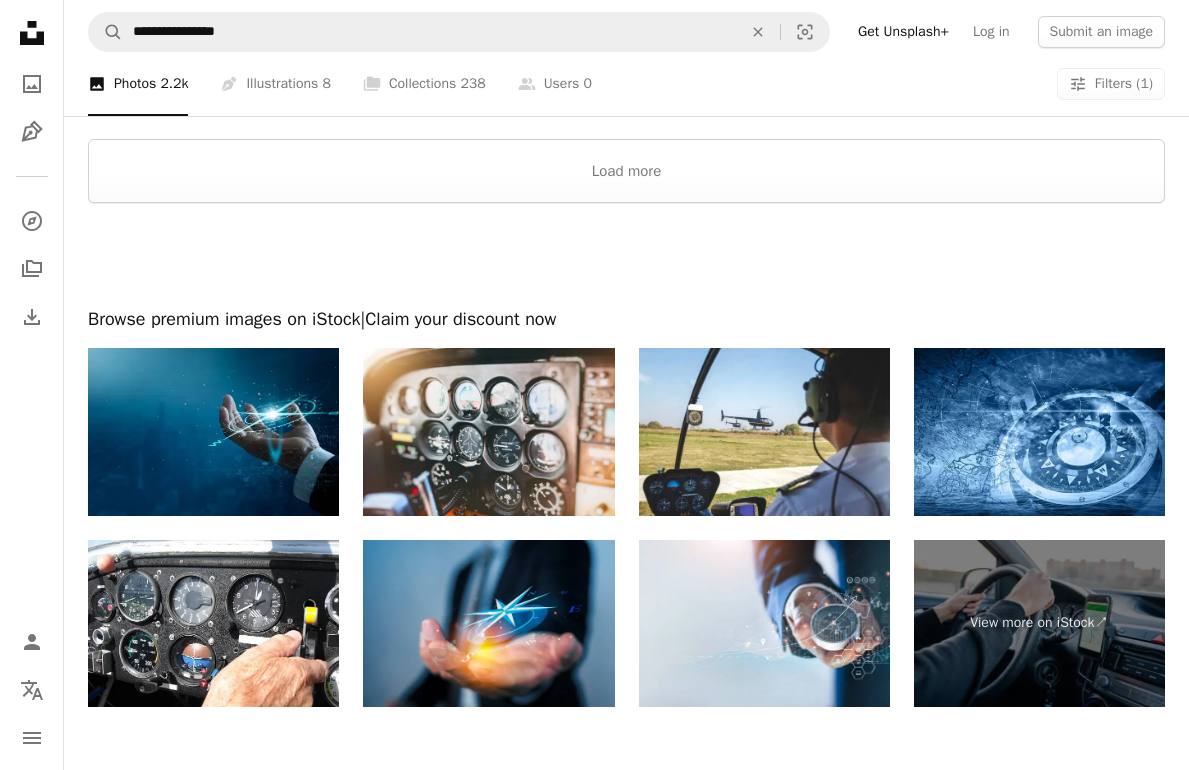 scroll, scrollTop: 3287, scrollLeft: 0, axis: vertical 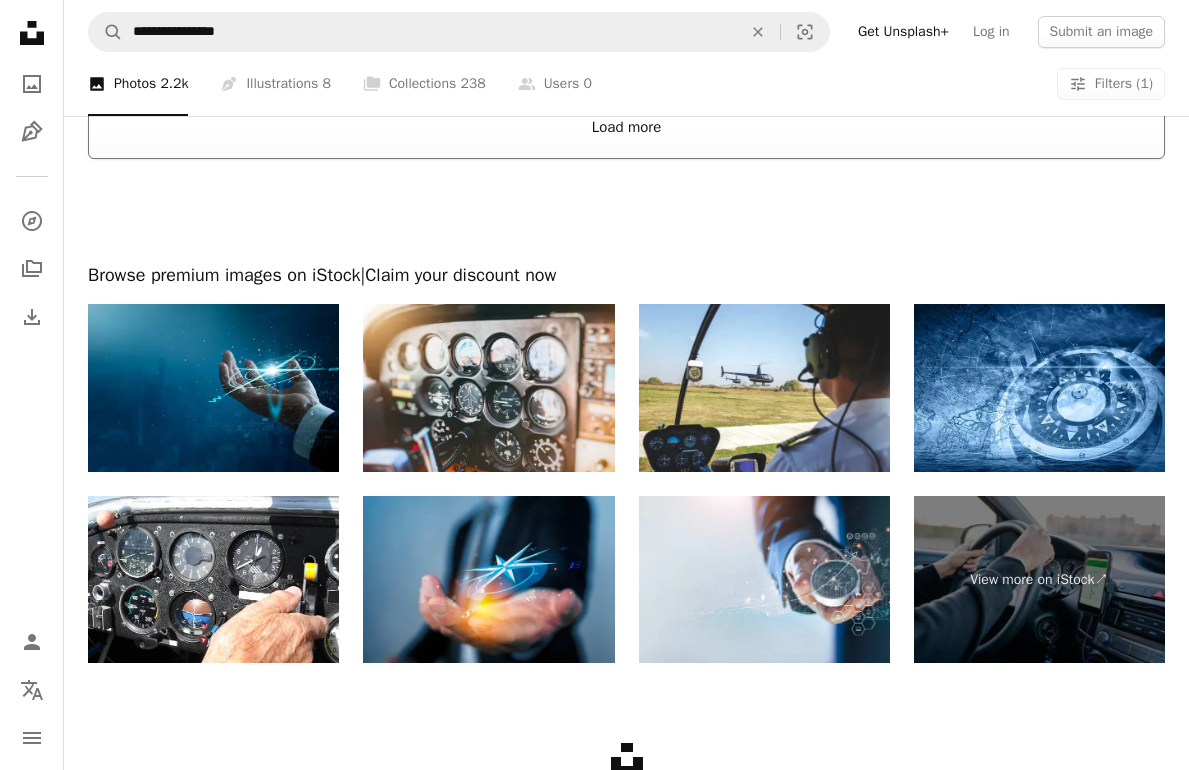 click on "Load more" at bounding box center (626, 127) 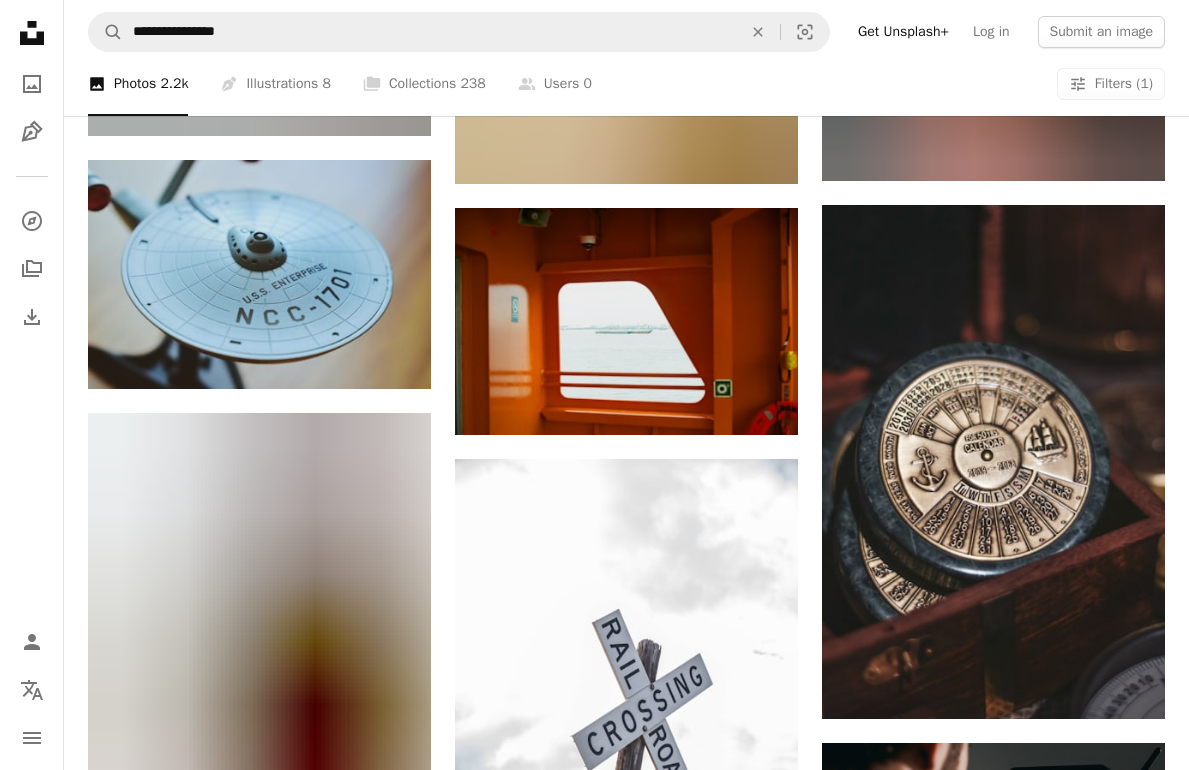 scroll, scrollTop: 7188, scrollLeft: 0, axis: vertical 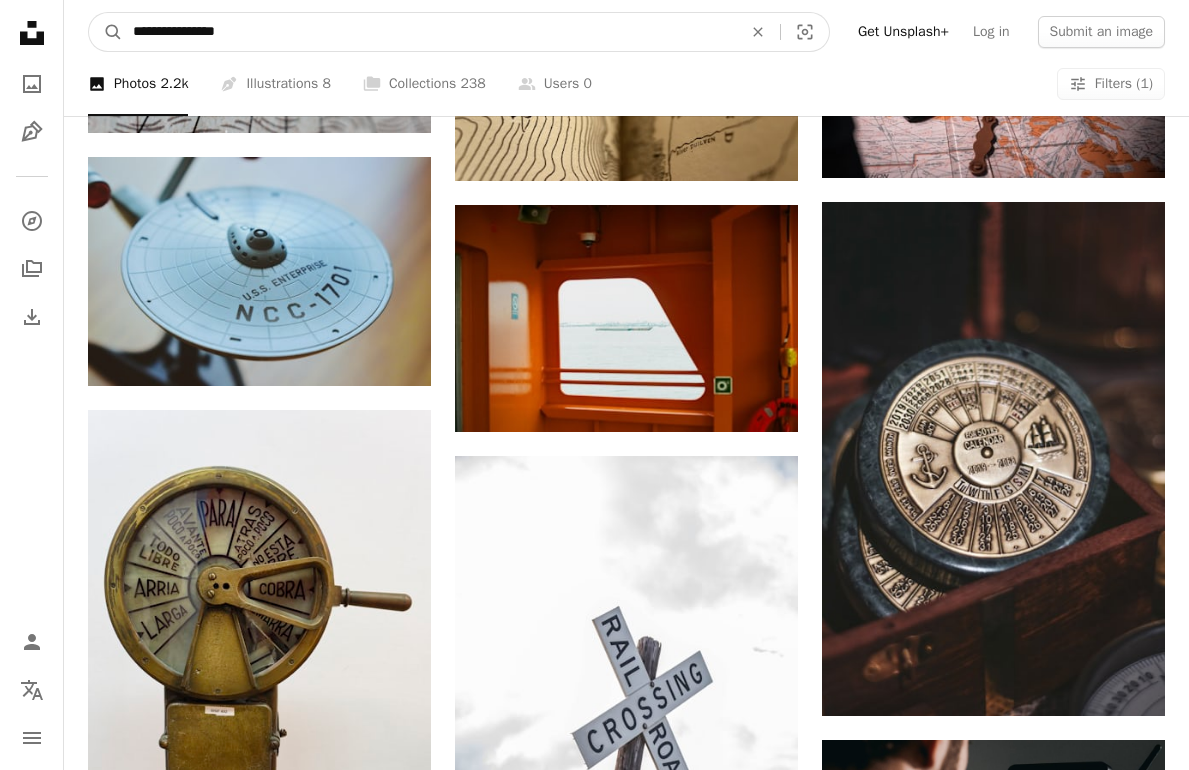drag, startPoint x: 251, startPoint y: 35, endPoint x: 15, endPoint y: 32, distance: 236.01907 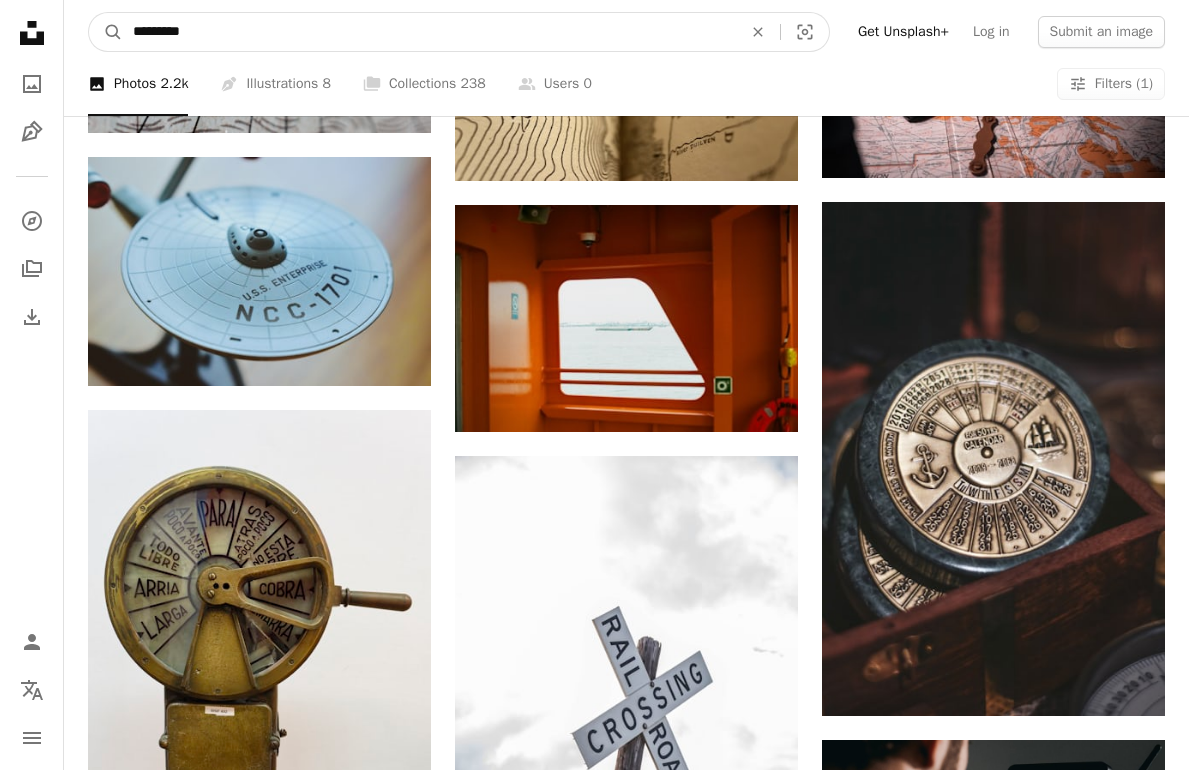 type on "**********" 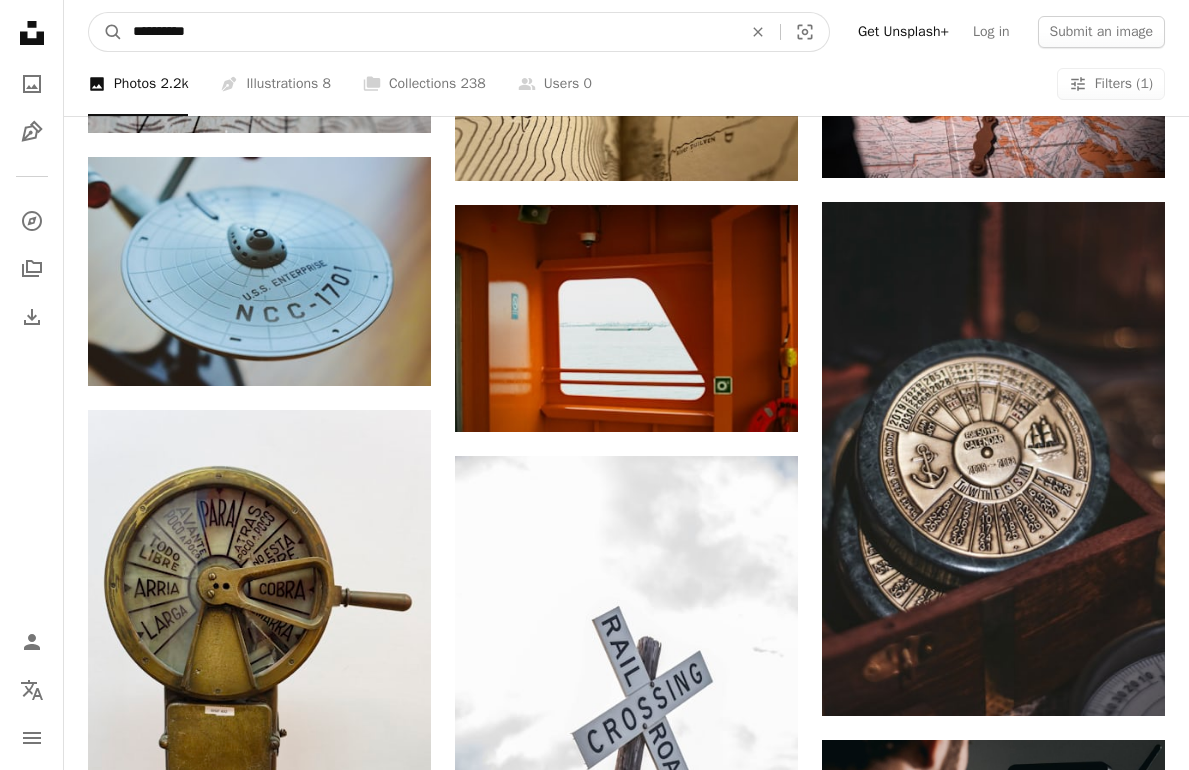 click on "A magnifying glass" at bounding box center (106, 32) 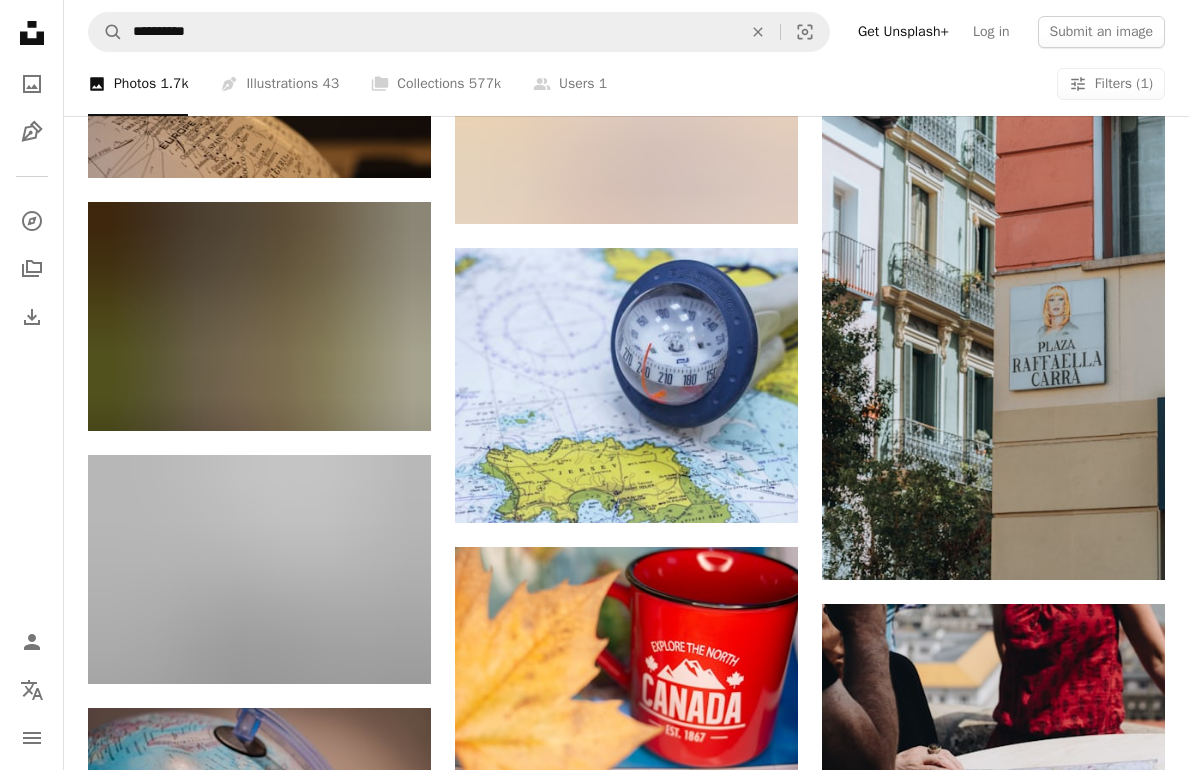 scroll, scrollTop: 14055, scrollLeft: 0, axis: vertical 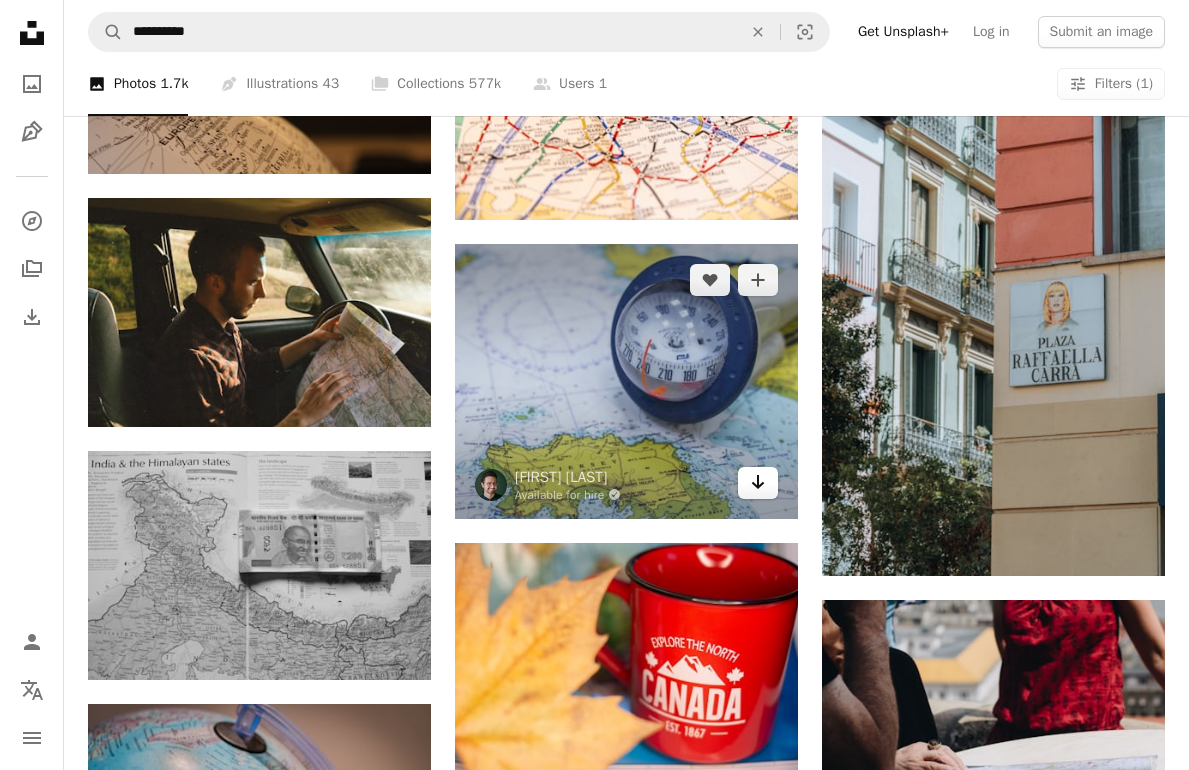 click on "Arrow pointing down" at bounding box center [758, 483] 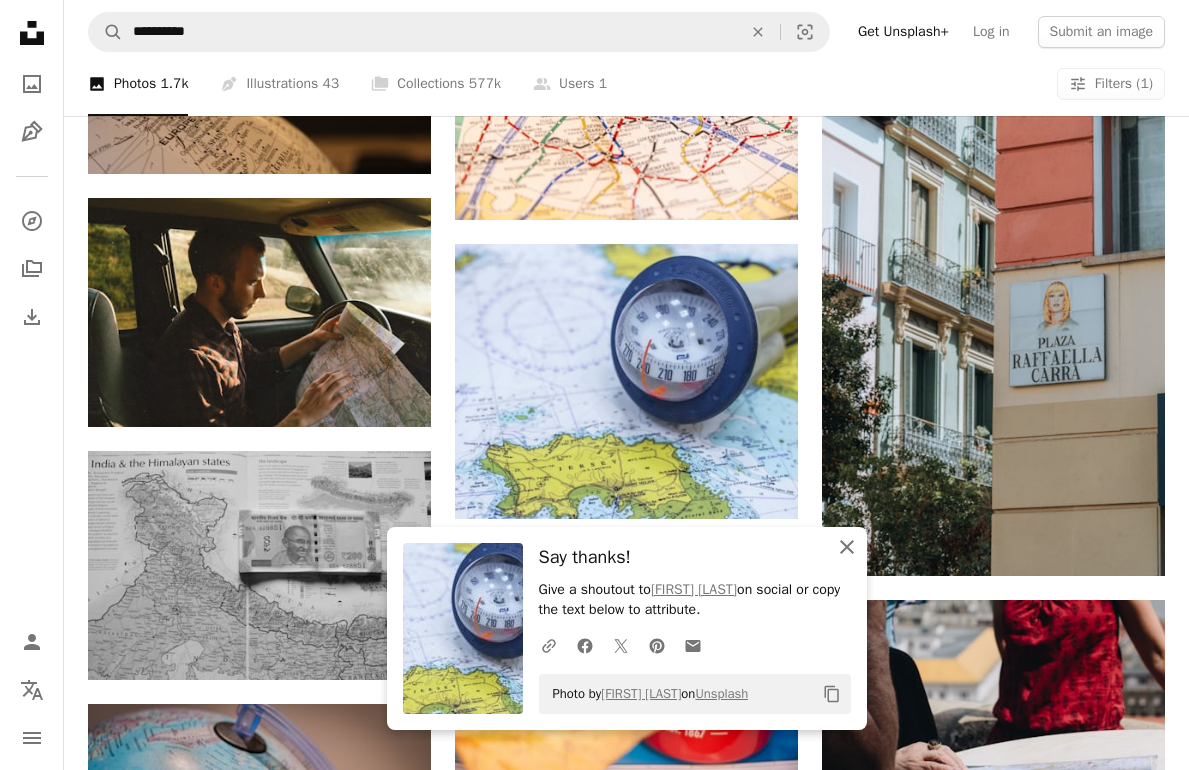 click on "An X shape" 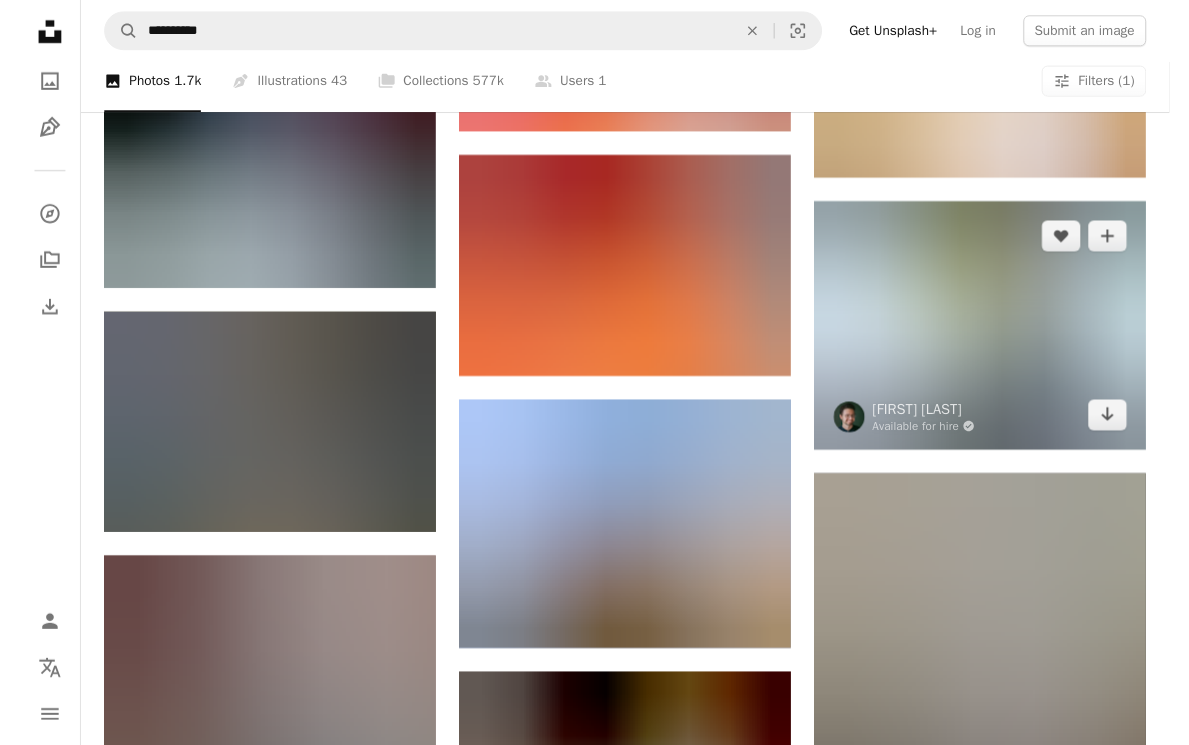 scroll, scrollTop: 14867, scrollLeft: 0, axis: vertical 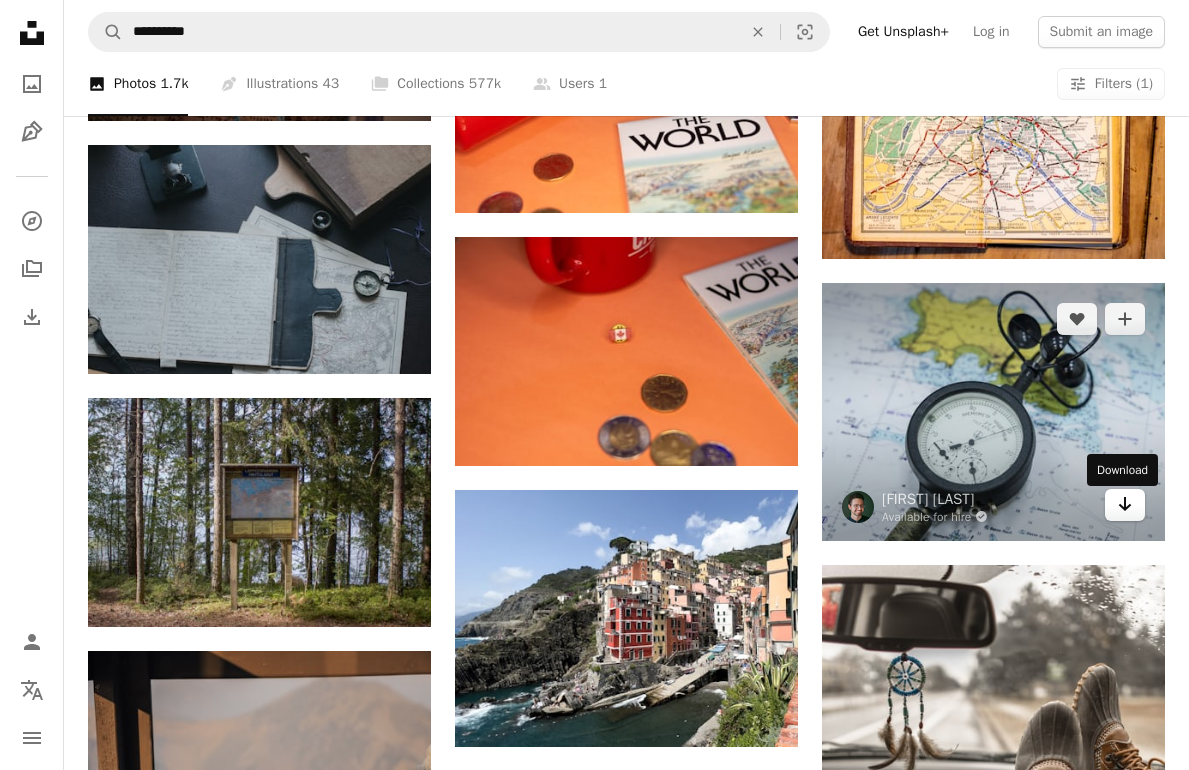 click on "Arrow pointing down" at bounding box center (1125, 505) 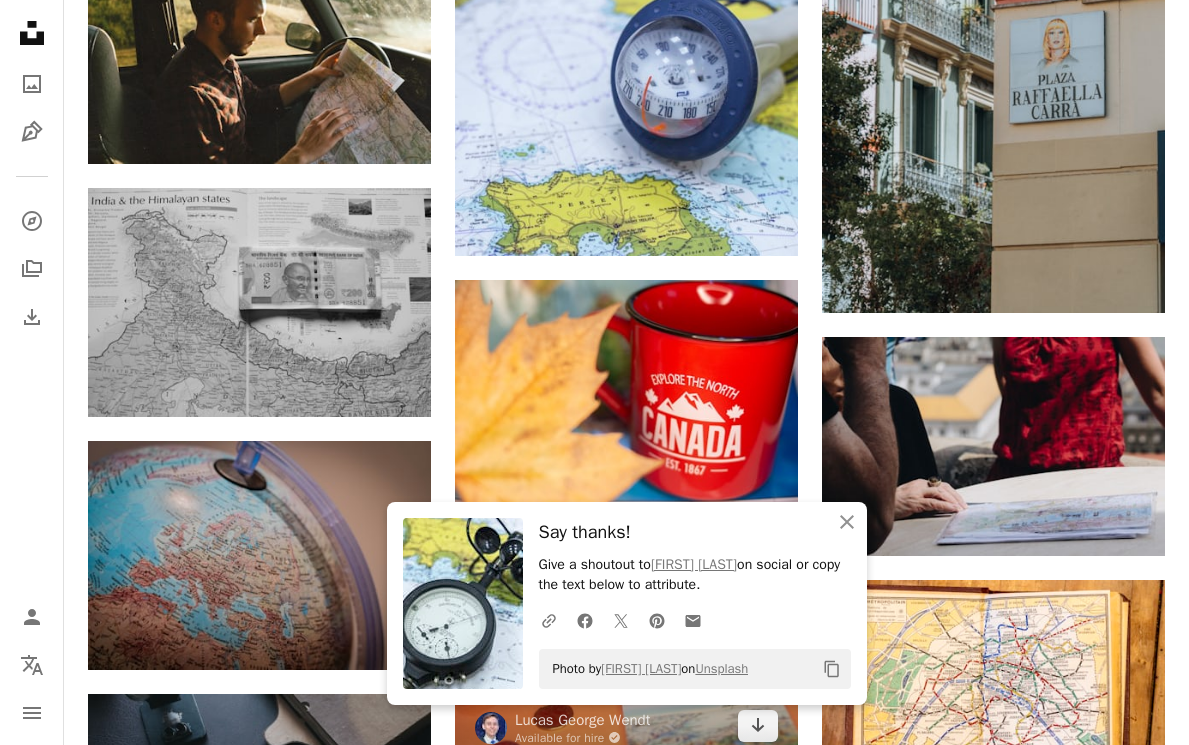 scroll, scrollTop: 14316, scrollLeft: 0, axis: vertical 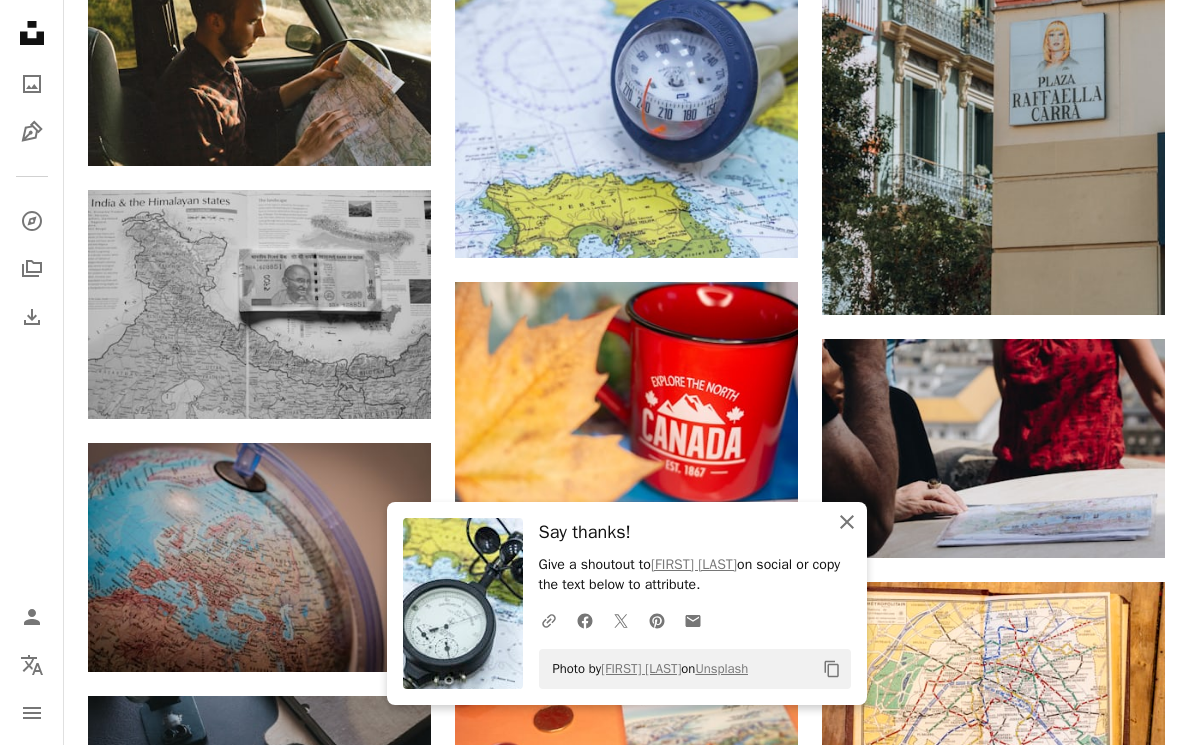 click on "An X shape" 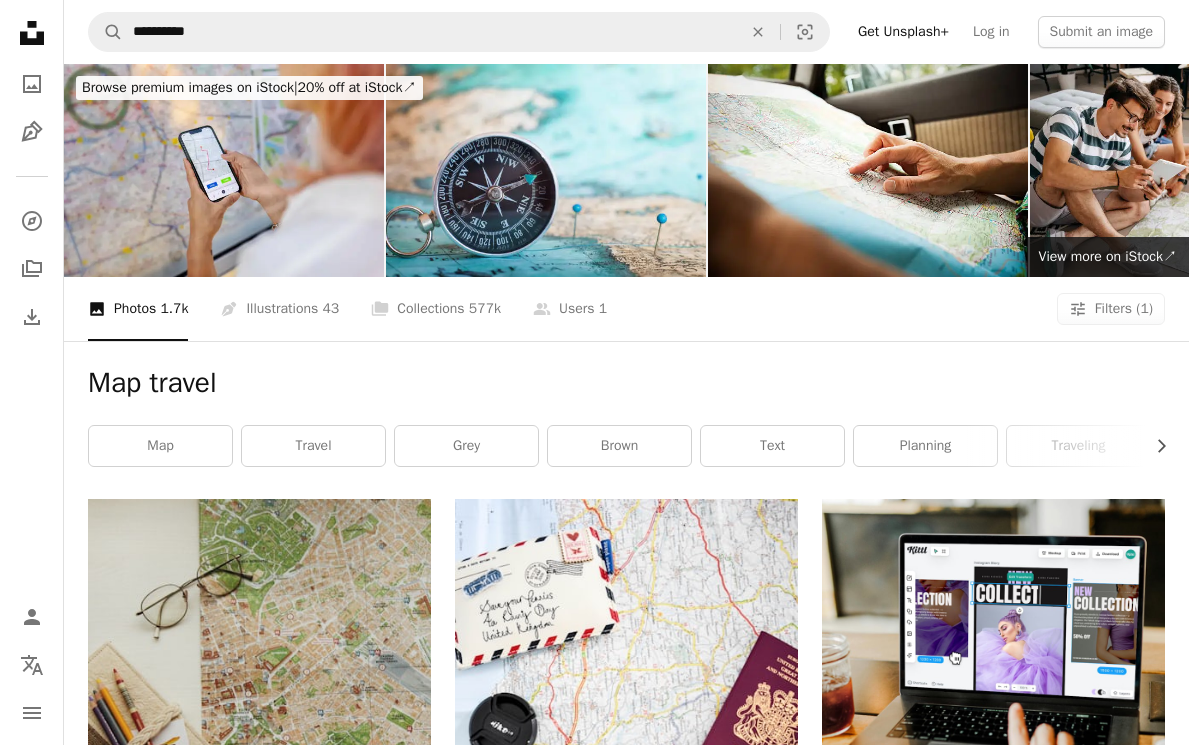 scroll, scrollTop: 0, scrollLeft: 0, axis: both 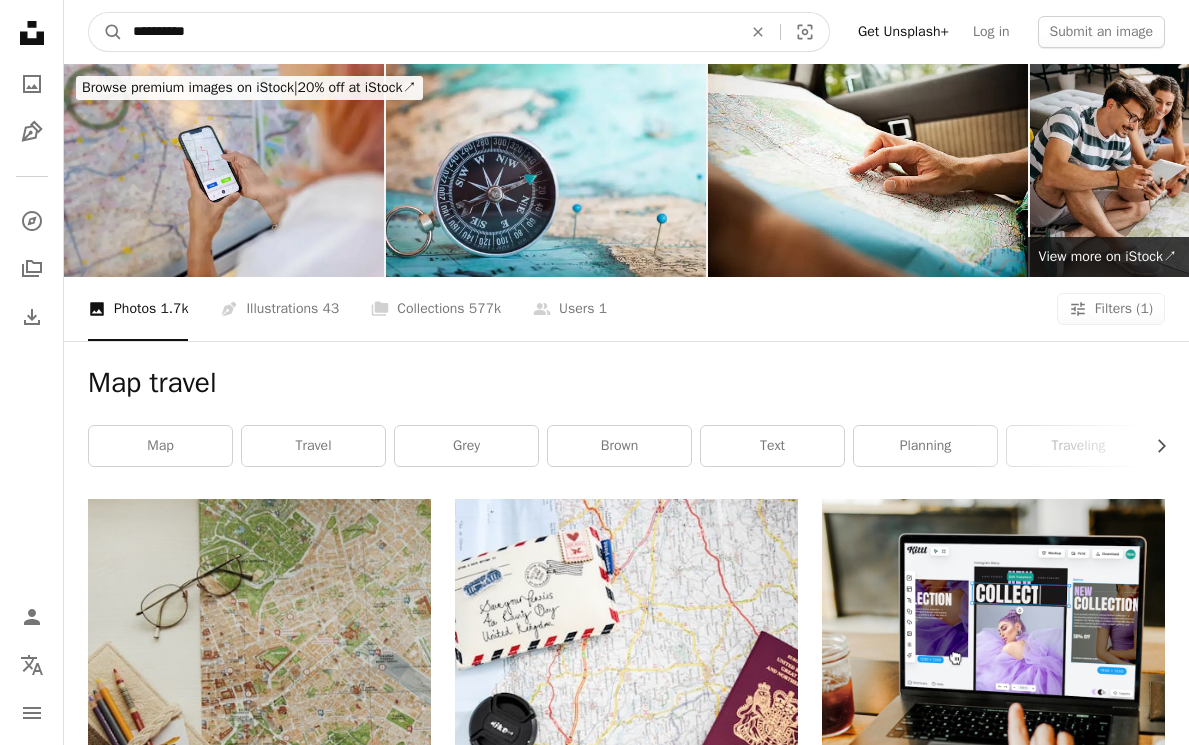 drag, startPoint x: 216, startPoint y: 23, endPoint x: 26, endPoint y: 24, distance: 190.00262 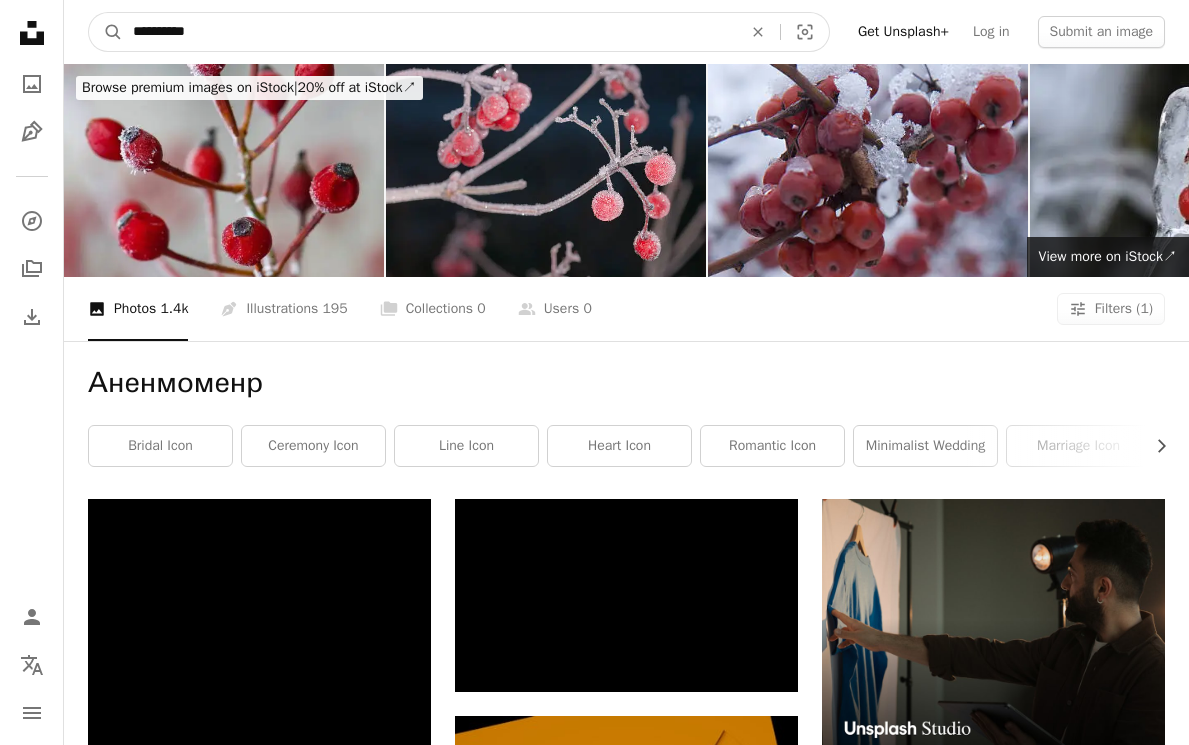click on "**********" at bounding box center [429, 32] 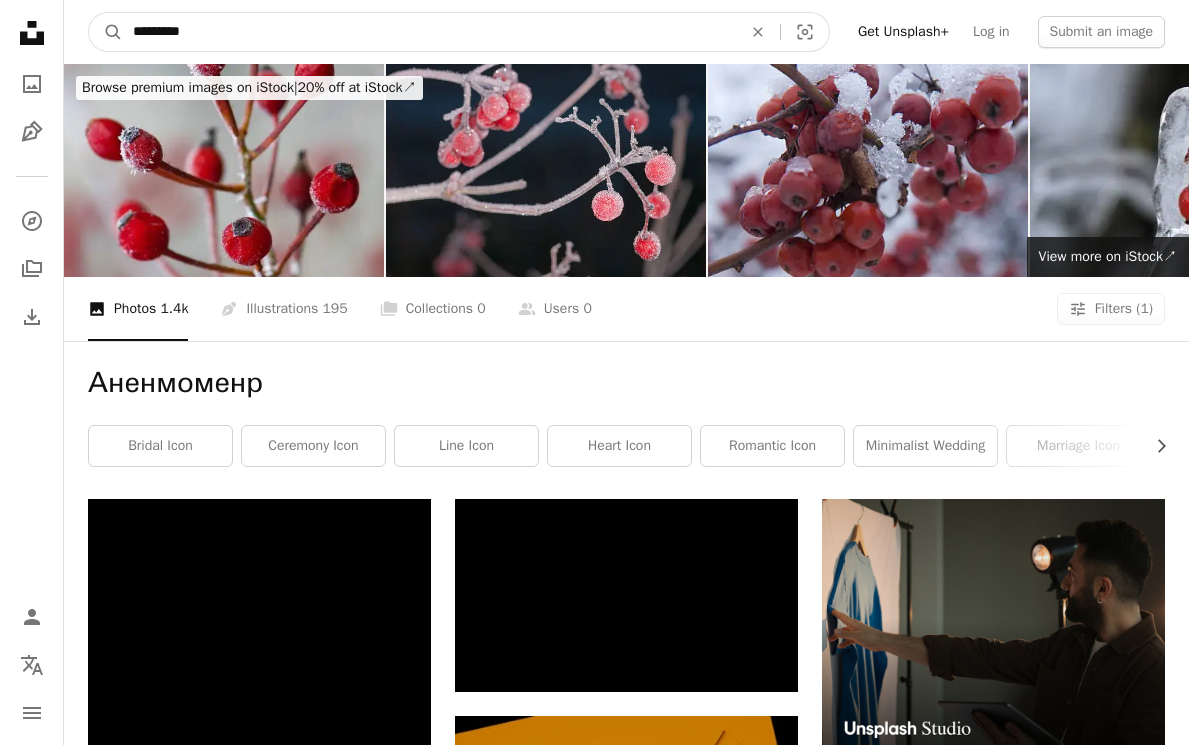 click on "*********" at bounding box center [429, 32] 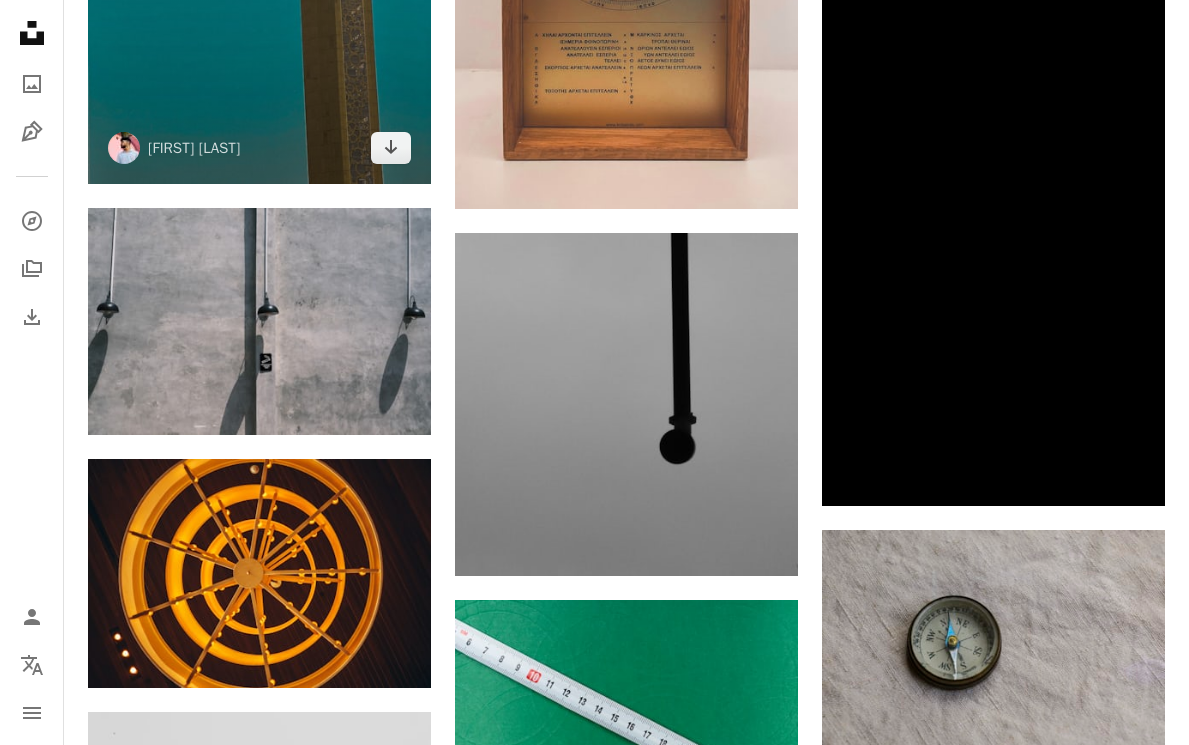 scroll, scrollTop: 1110, scrollLeft: 0, axis: vertical 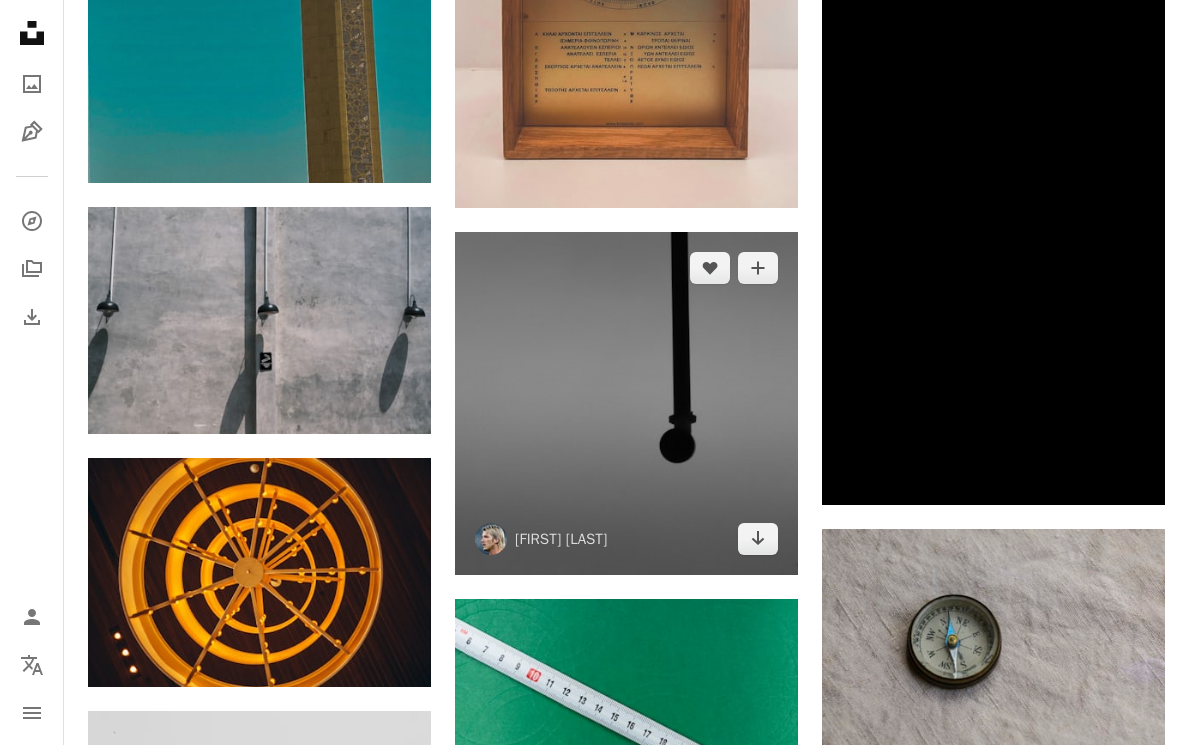 click at bounding box center [626, 403] 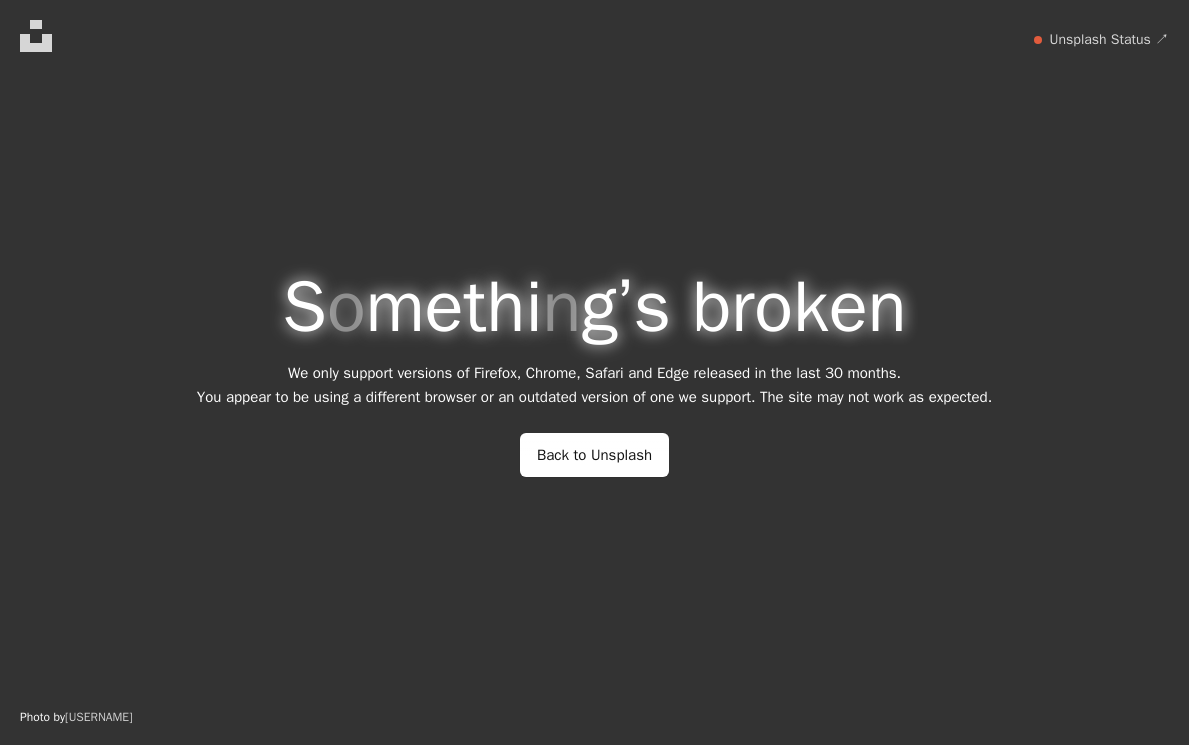 scroll, scrollTop: 0, scrollLeft: 0, axis: both 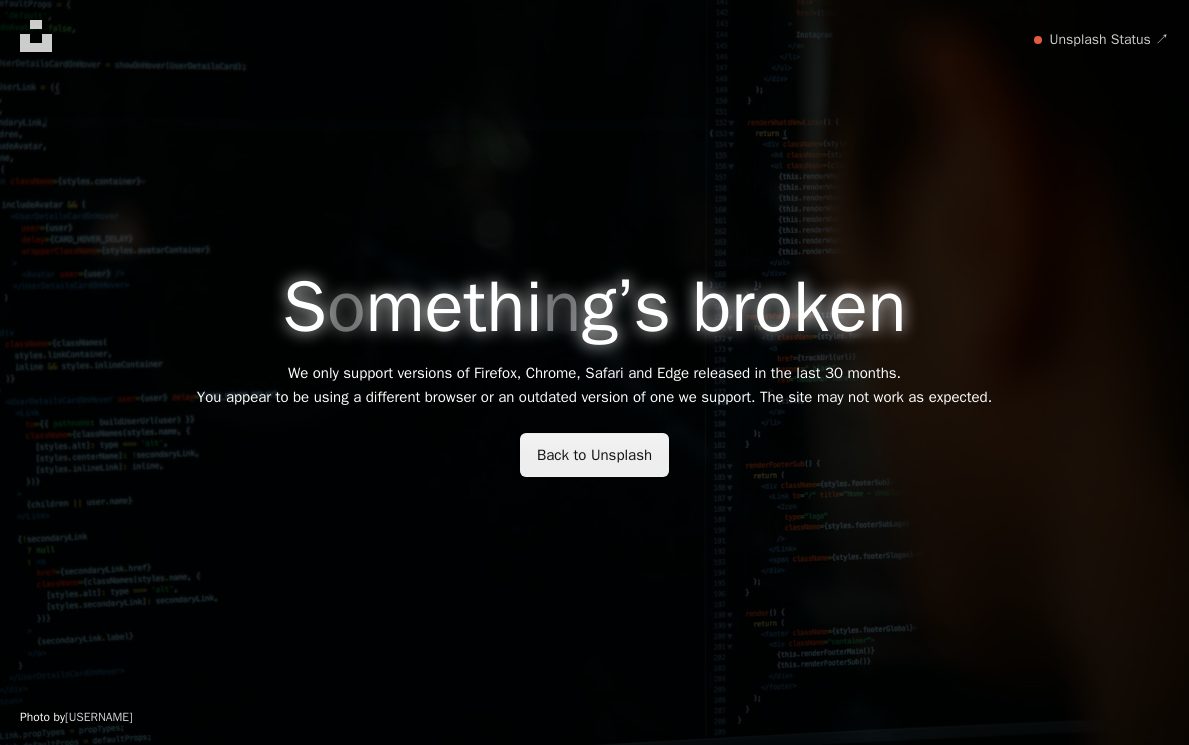 click on "Back to Unsplash" at bounding box center (594, 455) 